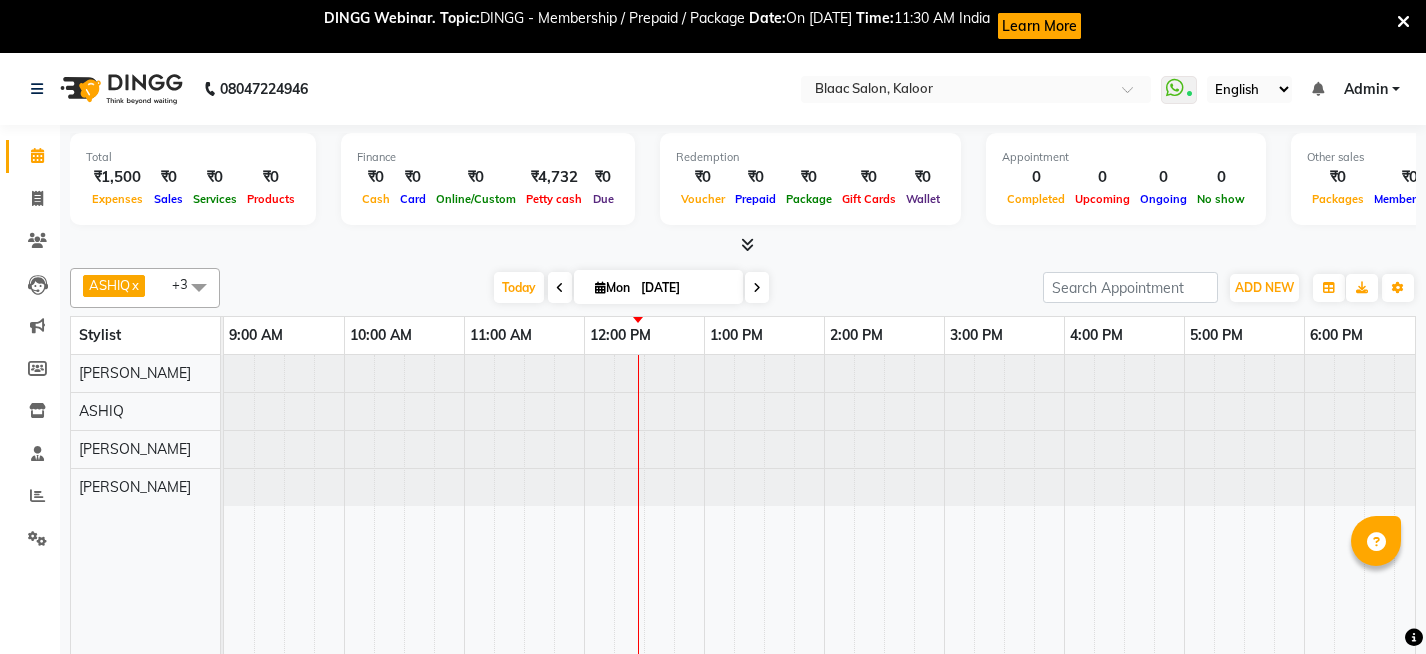 scroll, scrollTop: 52, scrollLeft: 0, axis: vertical 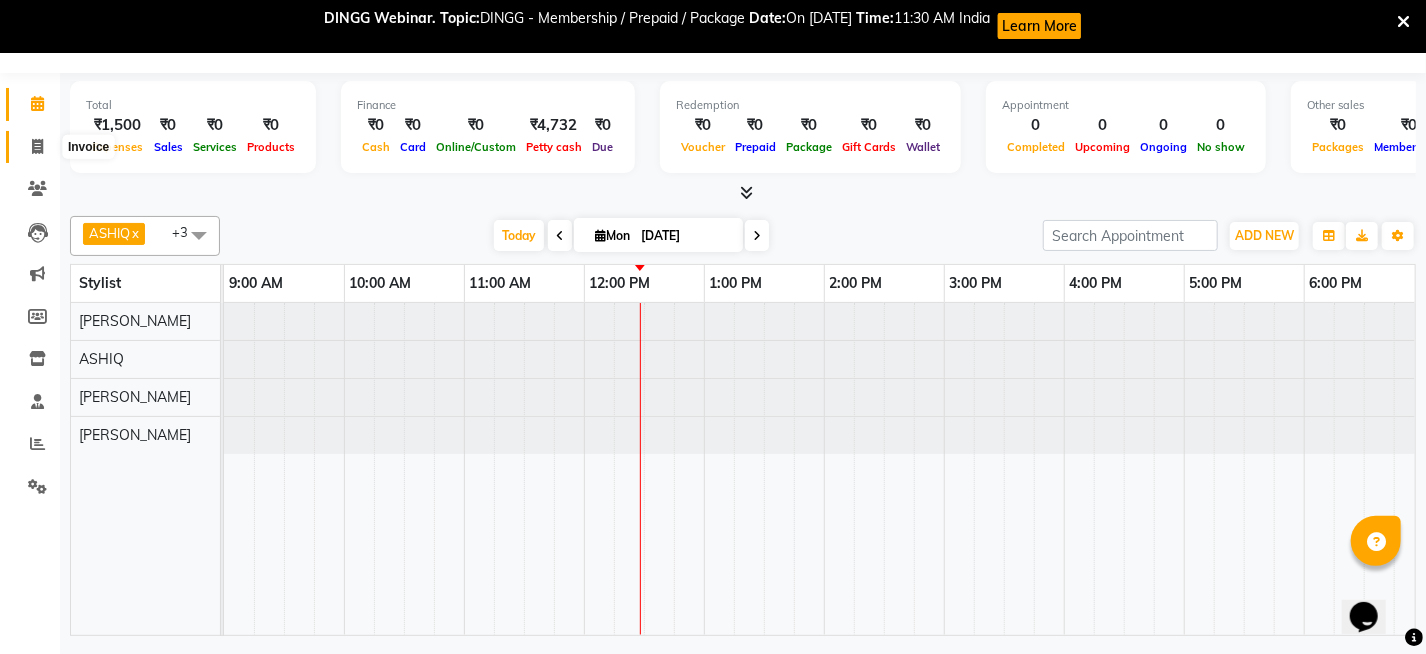 click 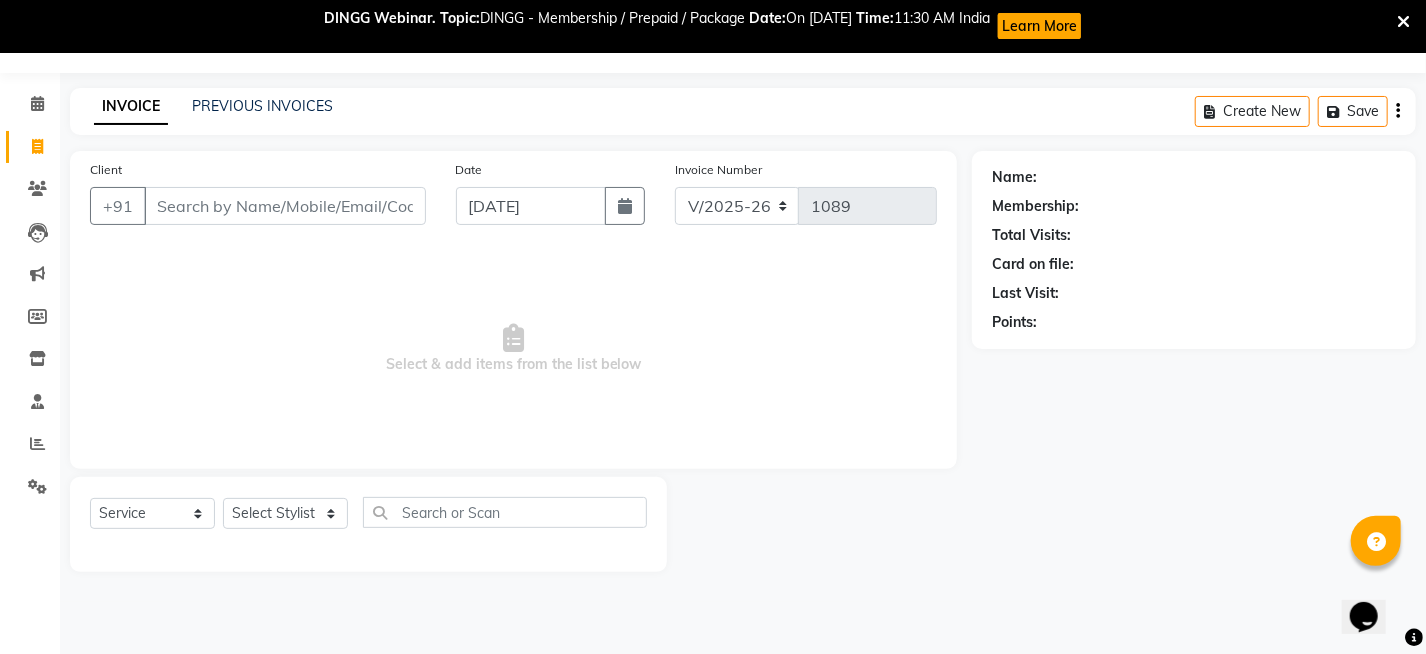 click on "Client" at bounding box center (285, 206) 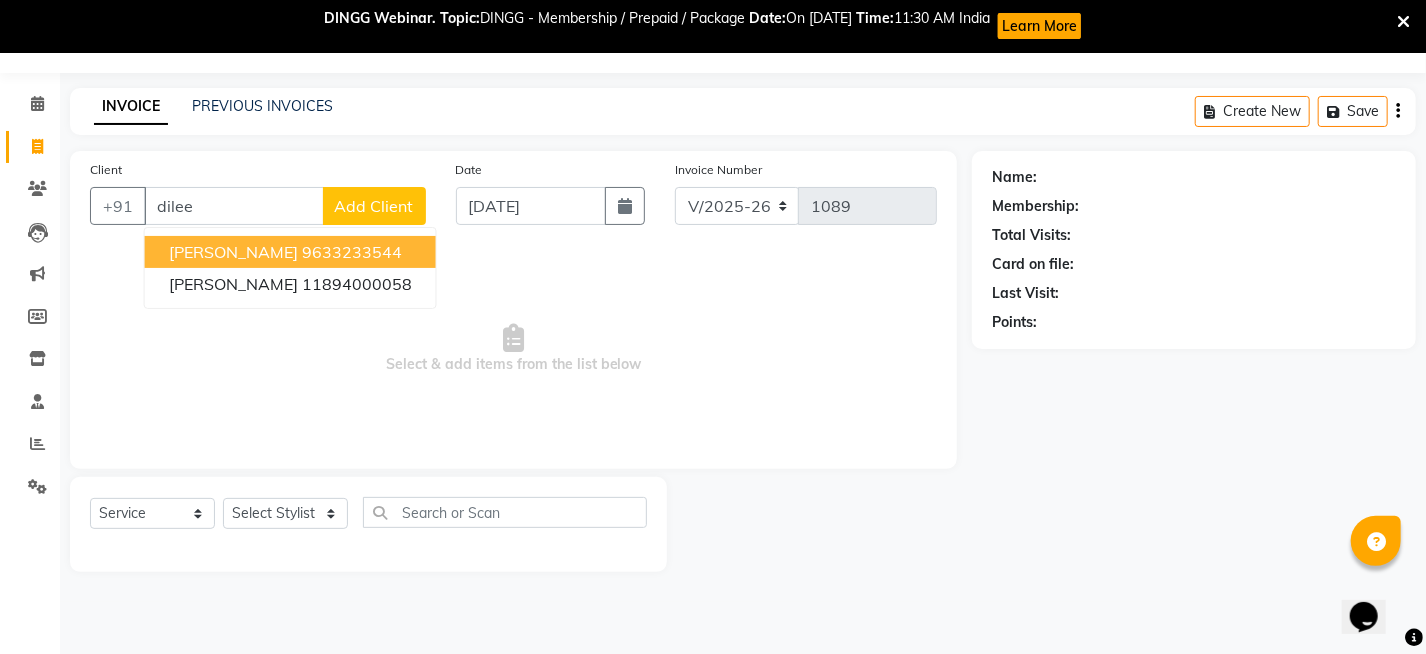 click on "9633233544" at bounding box center [352, 252] 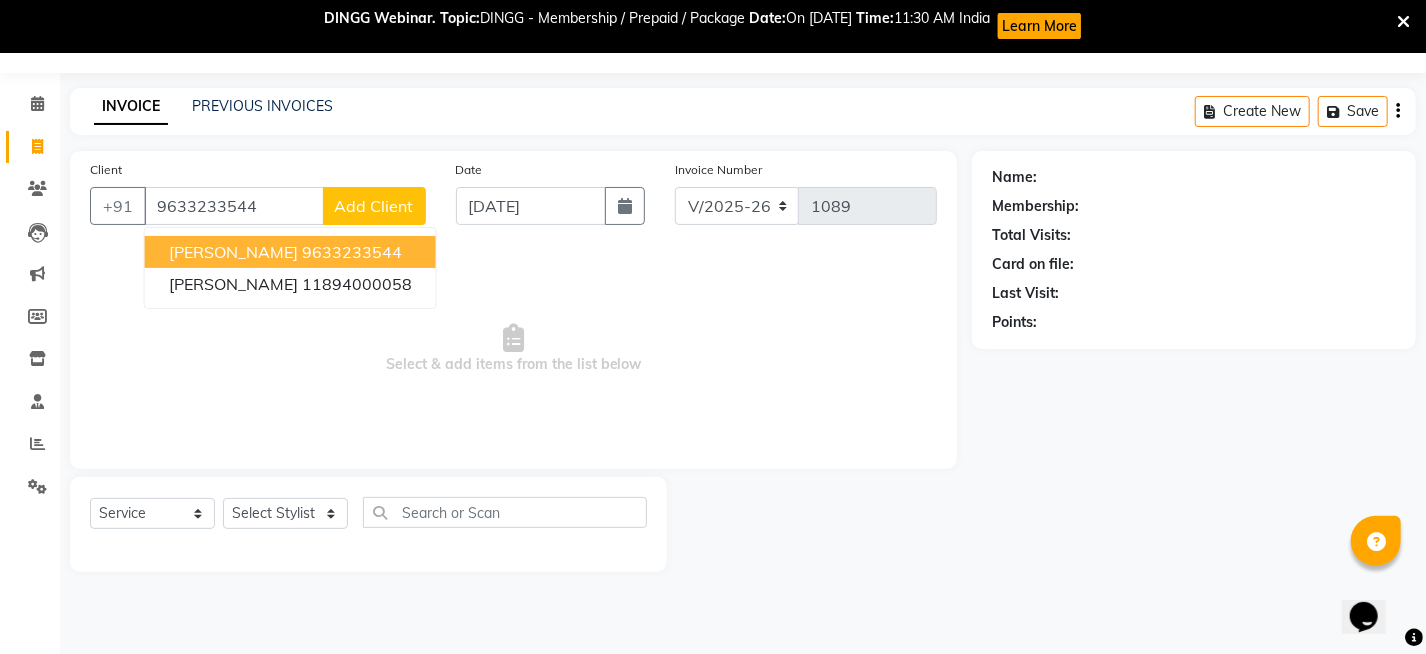 type on "9633233544" 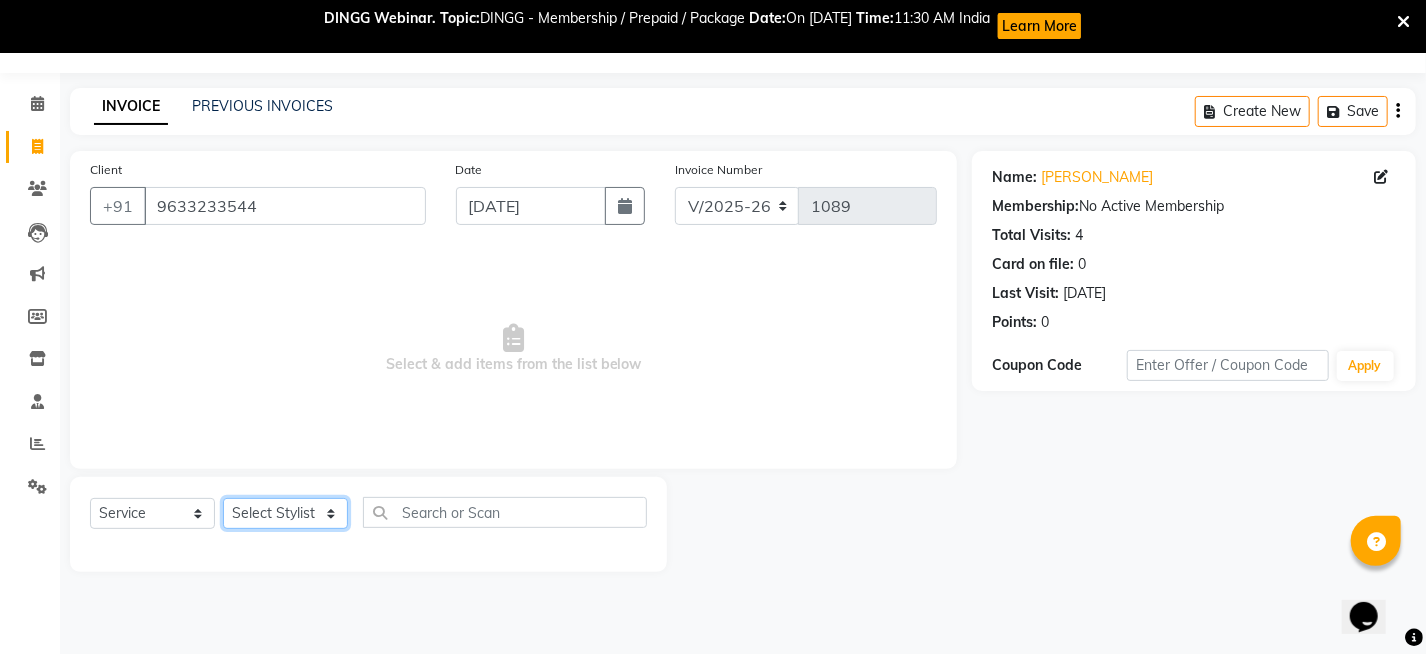 click on "Select Stylist ASHIQ [PERSON_NAME] [PERSON_NAME]" 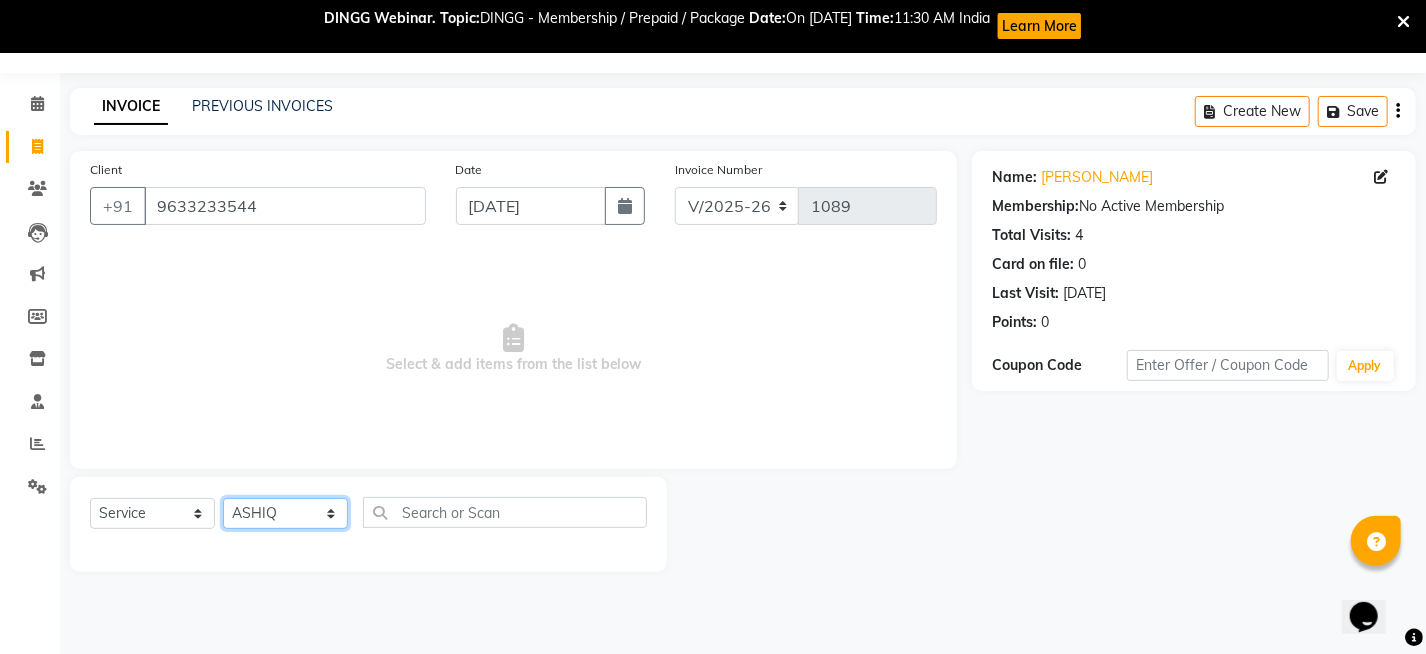 click on "Select Stylist ASHIQ [PERSON_NAME] [PERSON_NAME]" 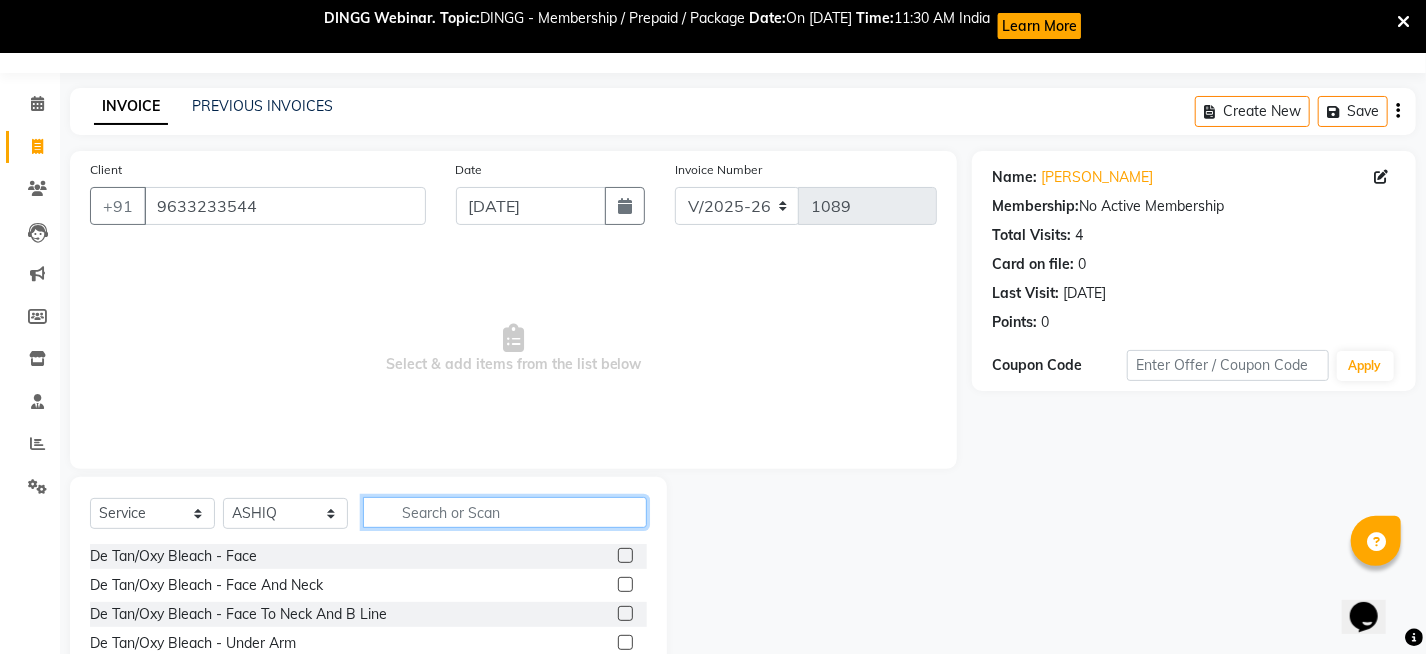 click 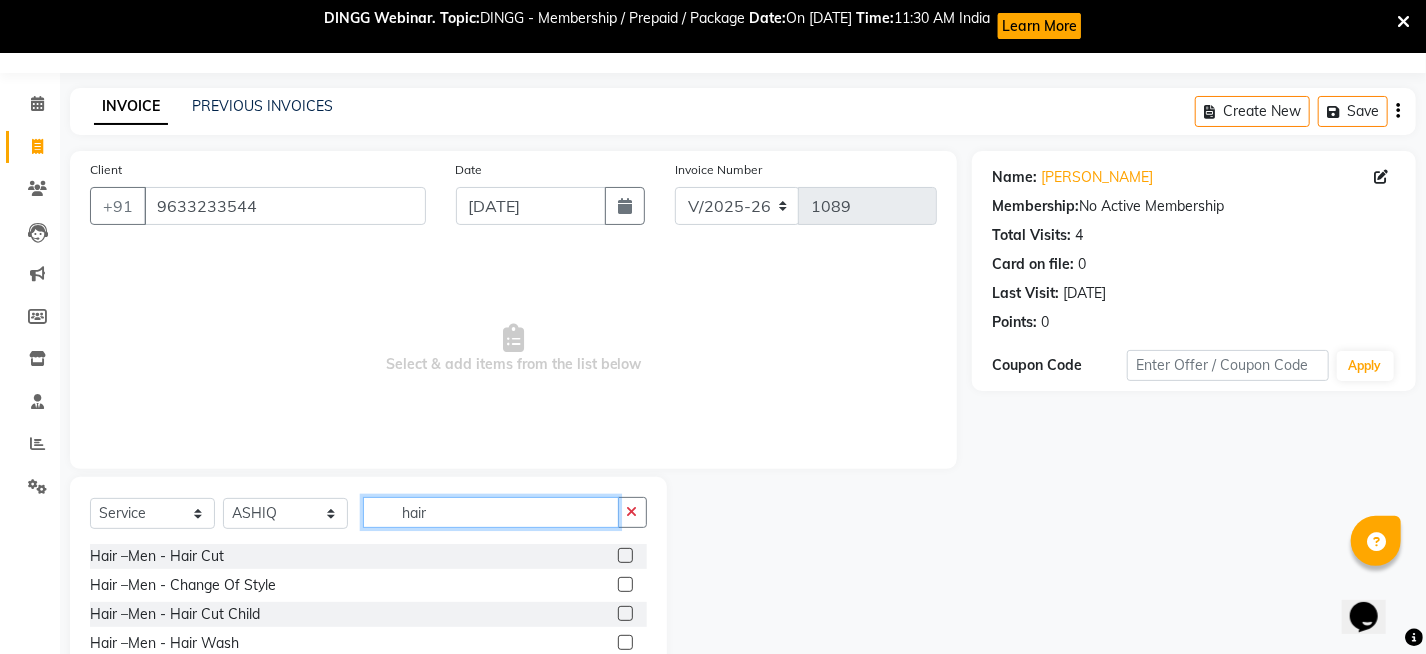 type on "hair" 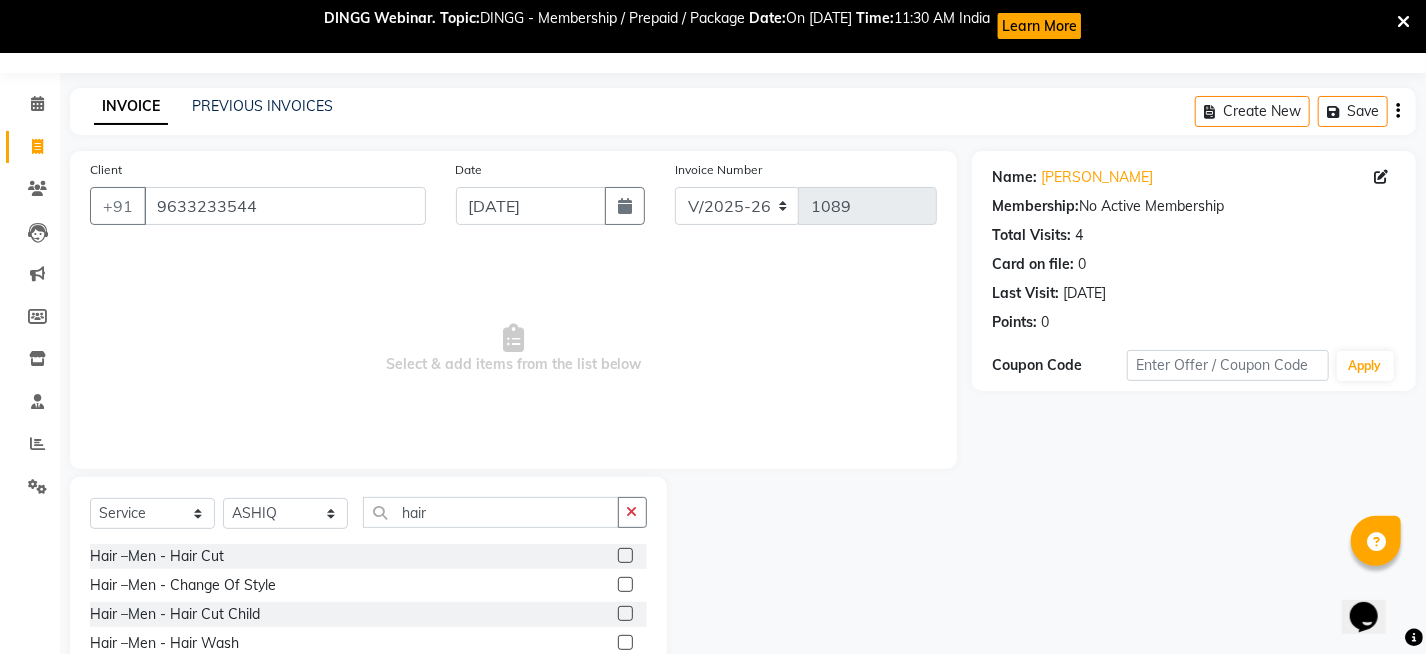 click 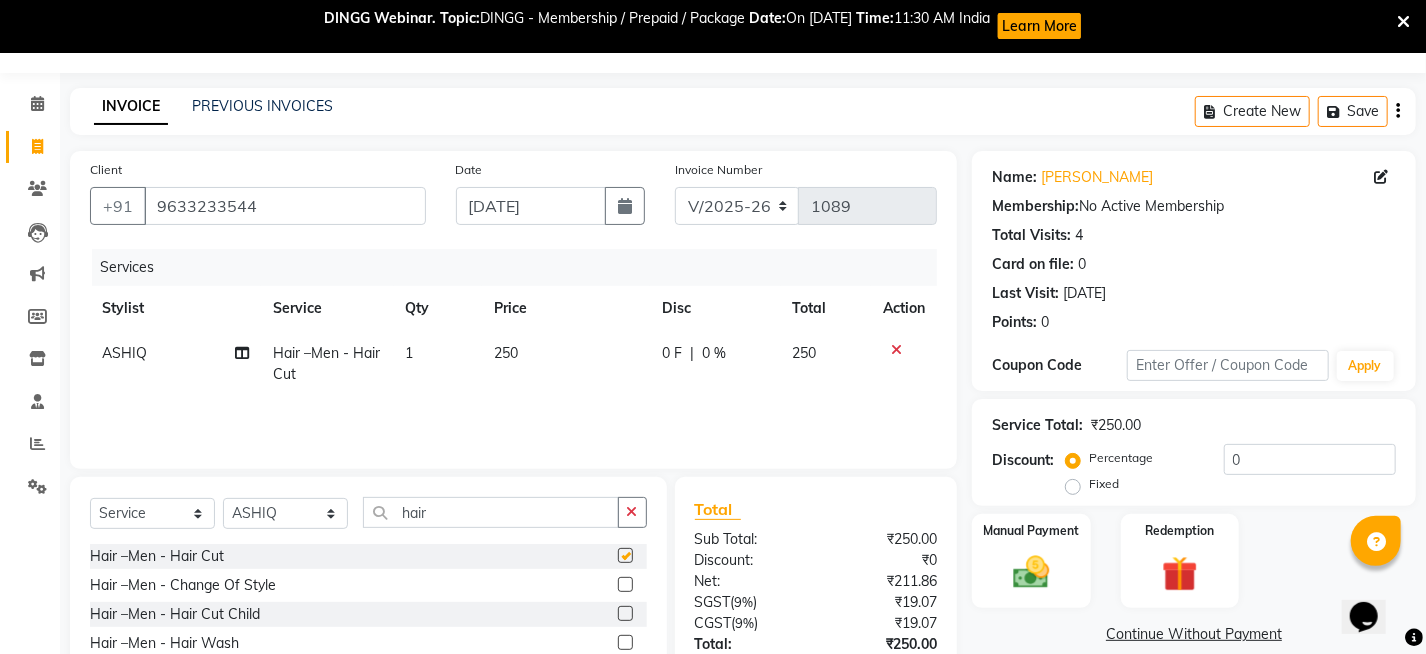 checkbox on "false" 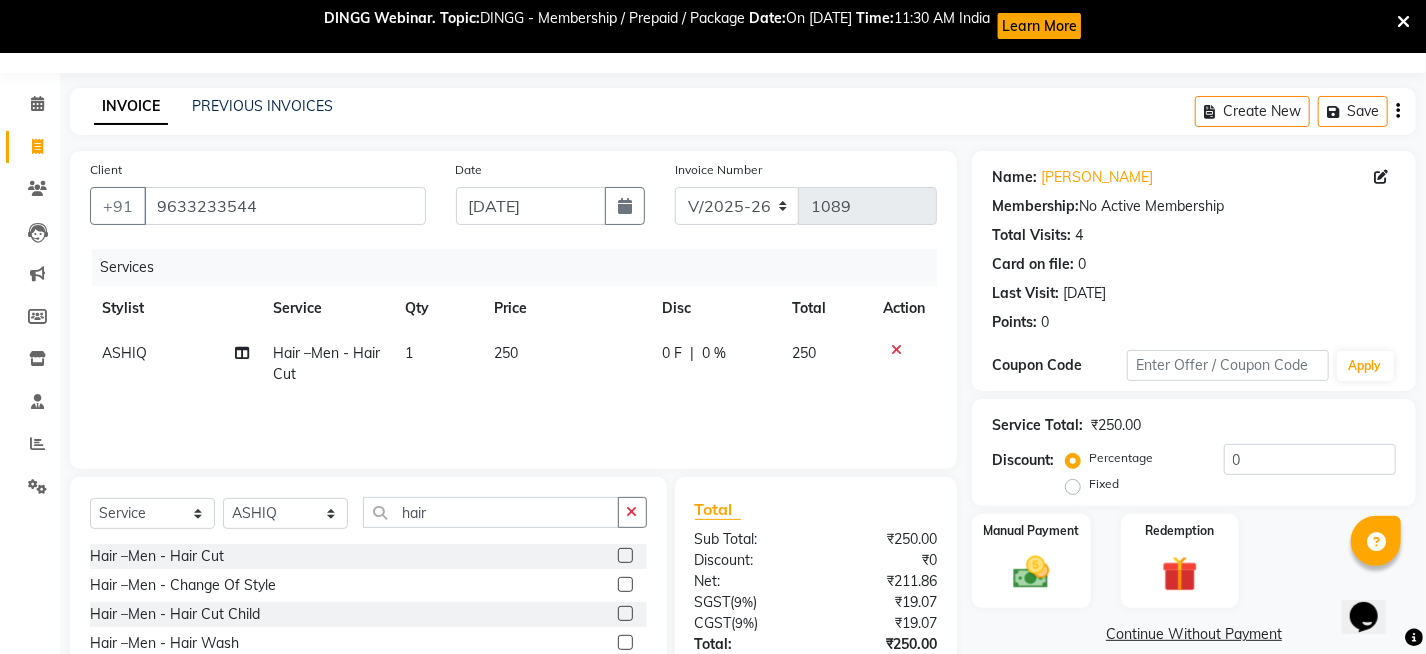 click on "250" 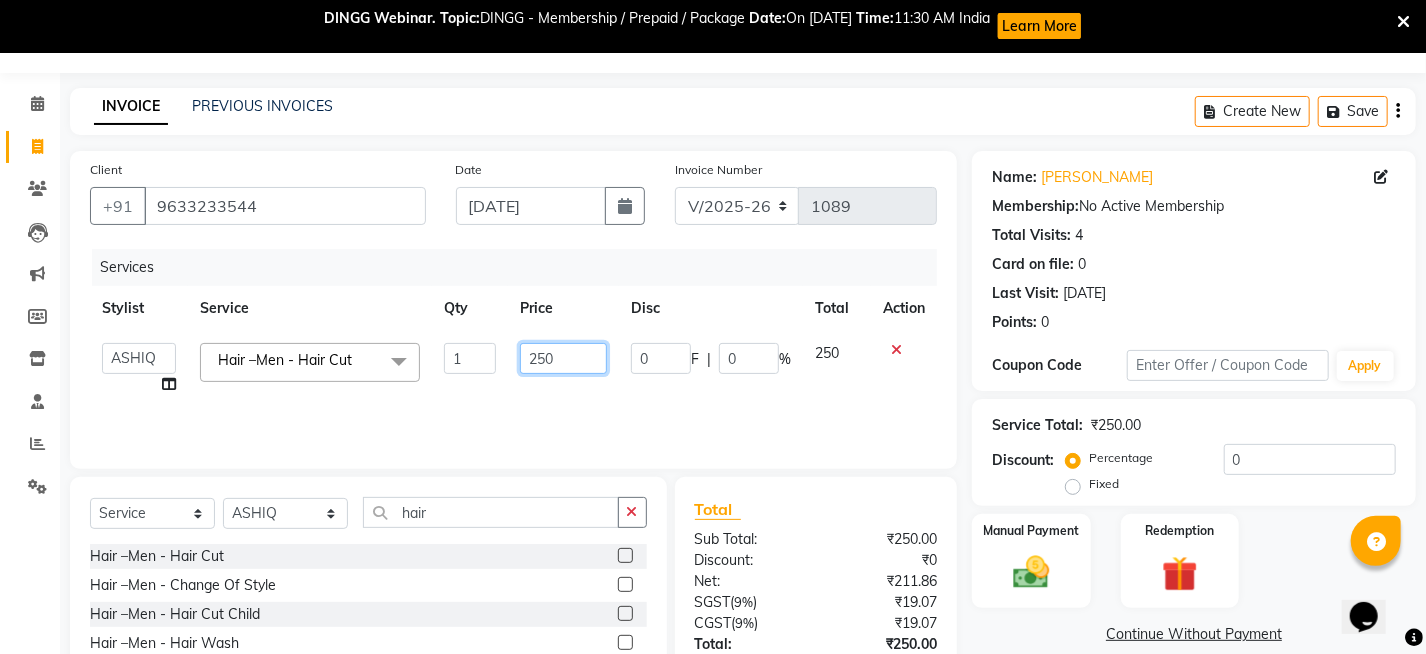 click on "250" 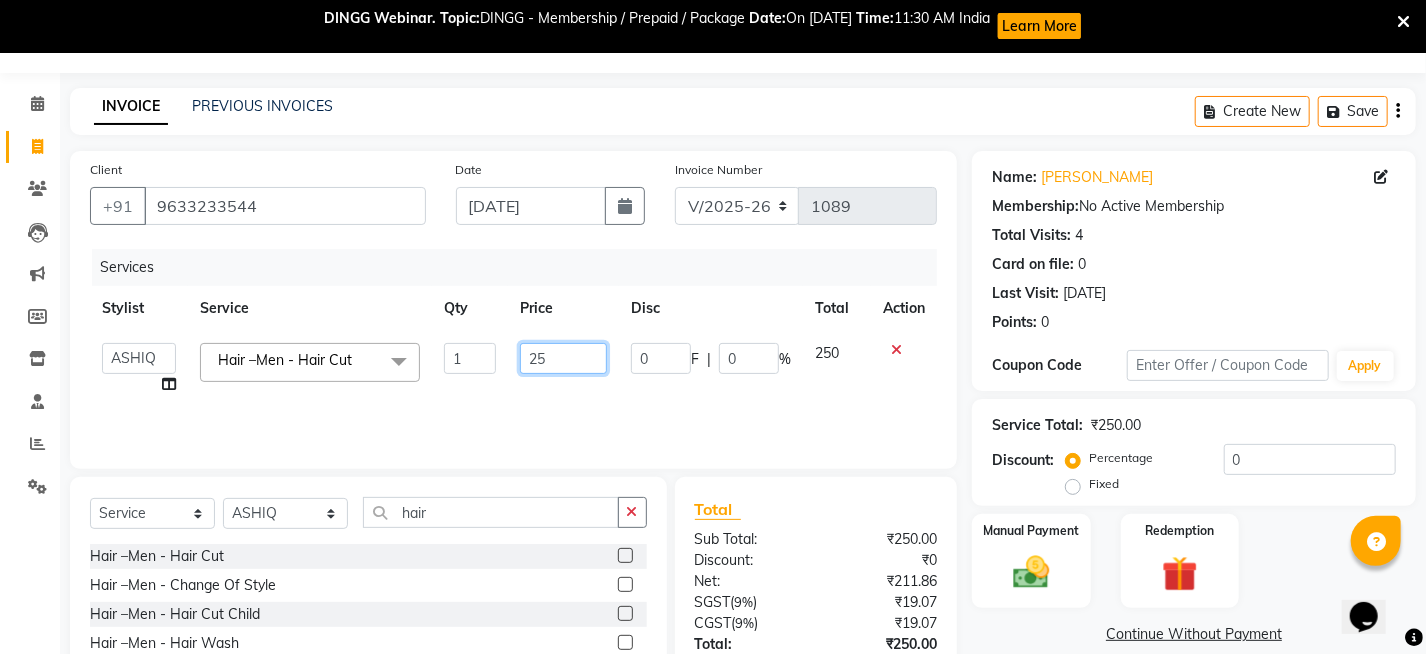 type on "2" 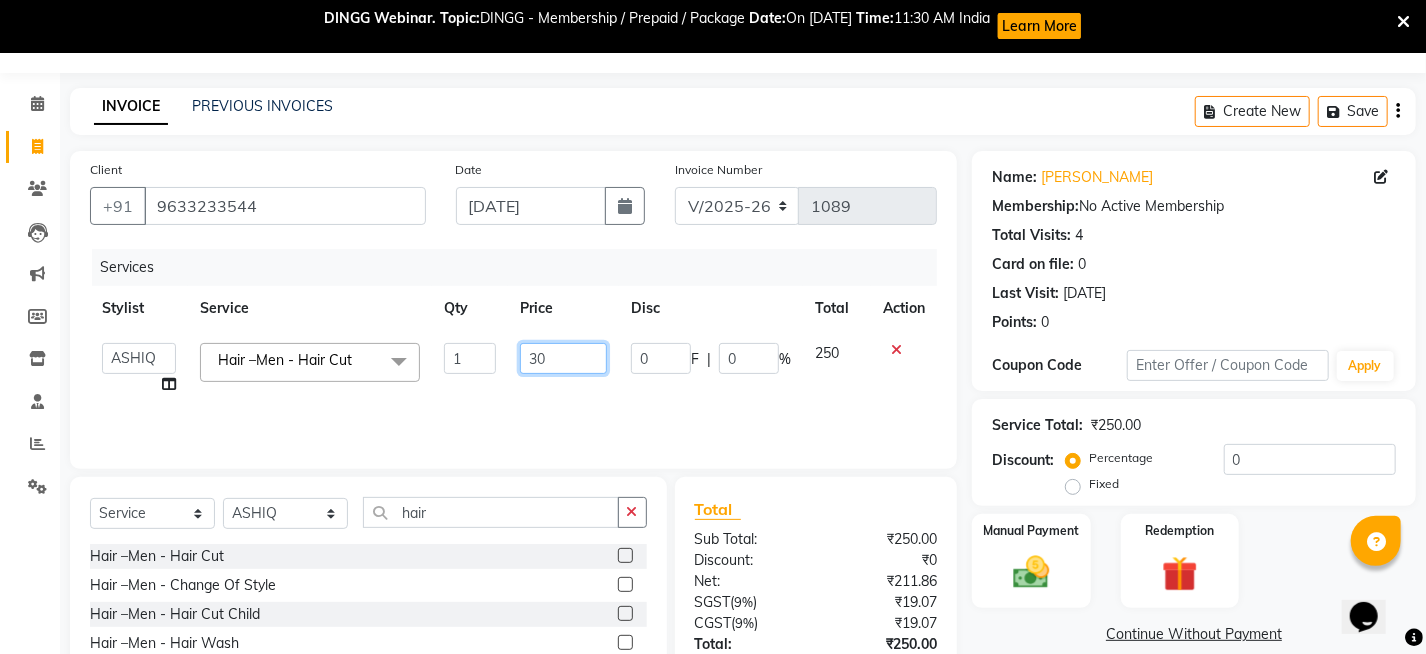 type on "300" 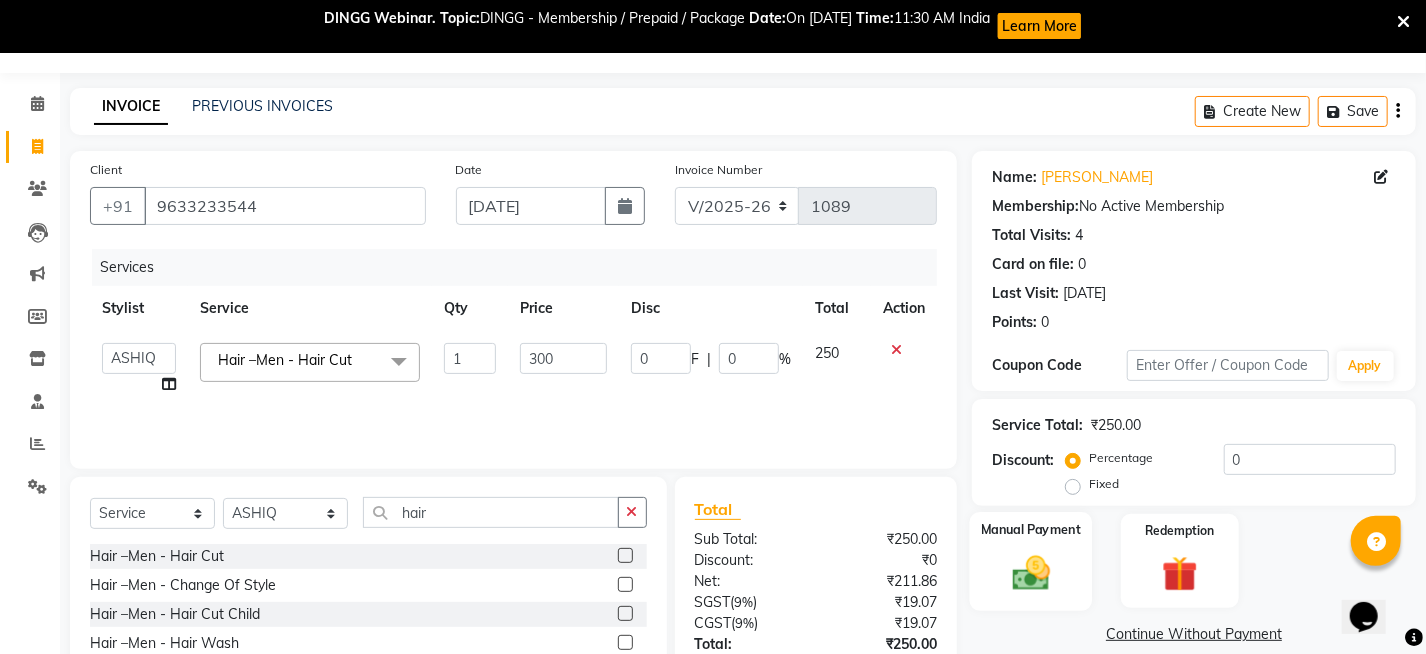 click 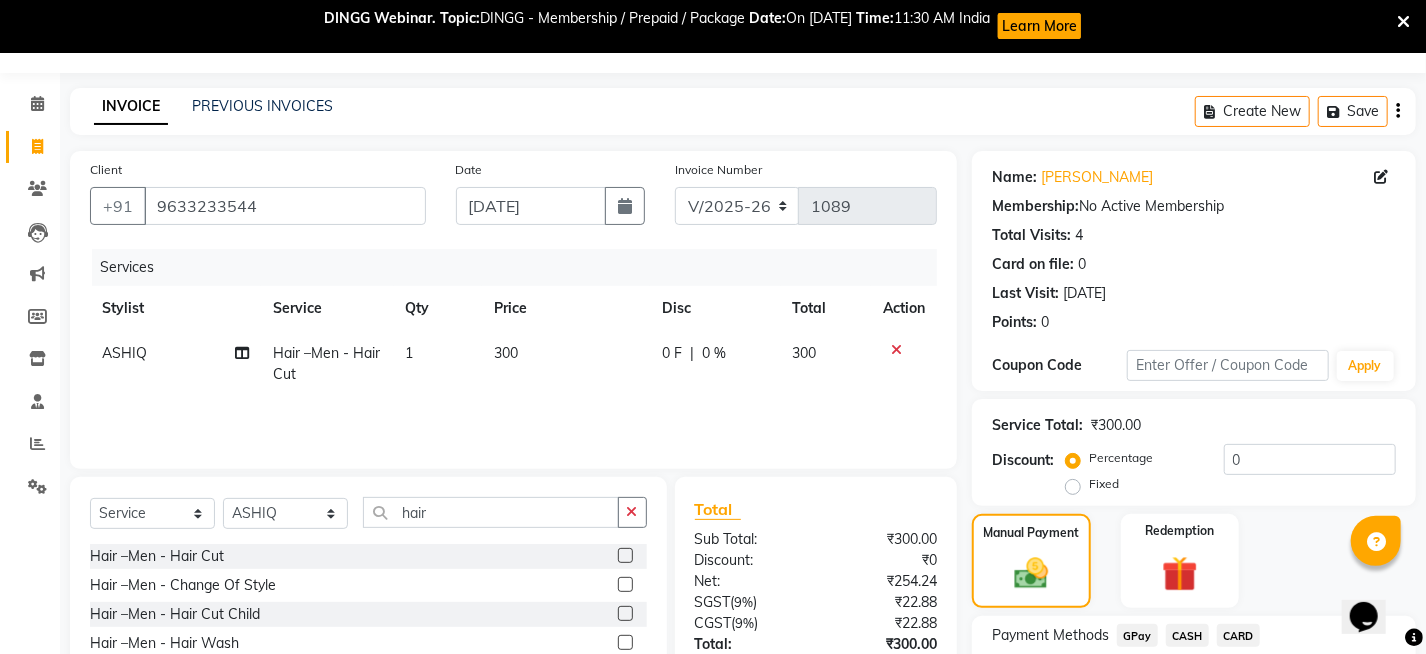 click on "GPay" 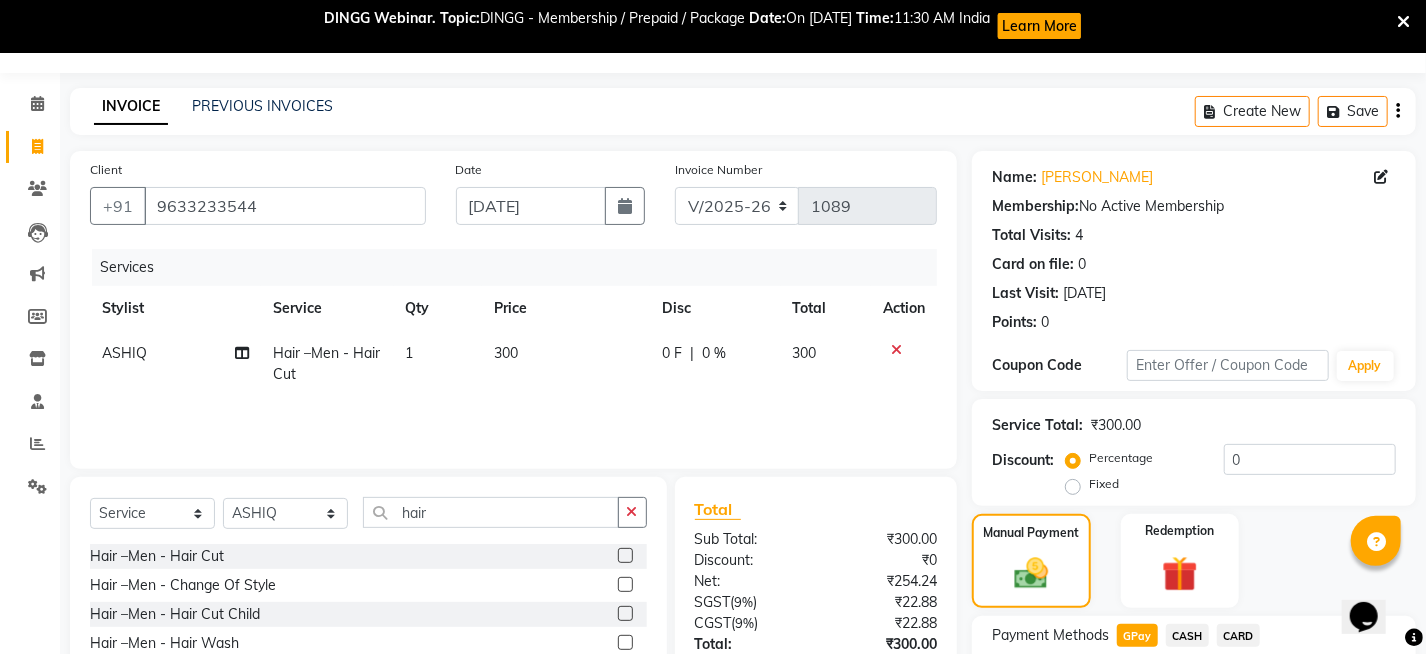 scroll, scrollTop: 234, scrollLeft: 0, axis: vertical 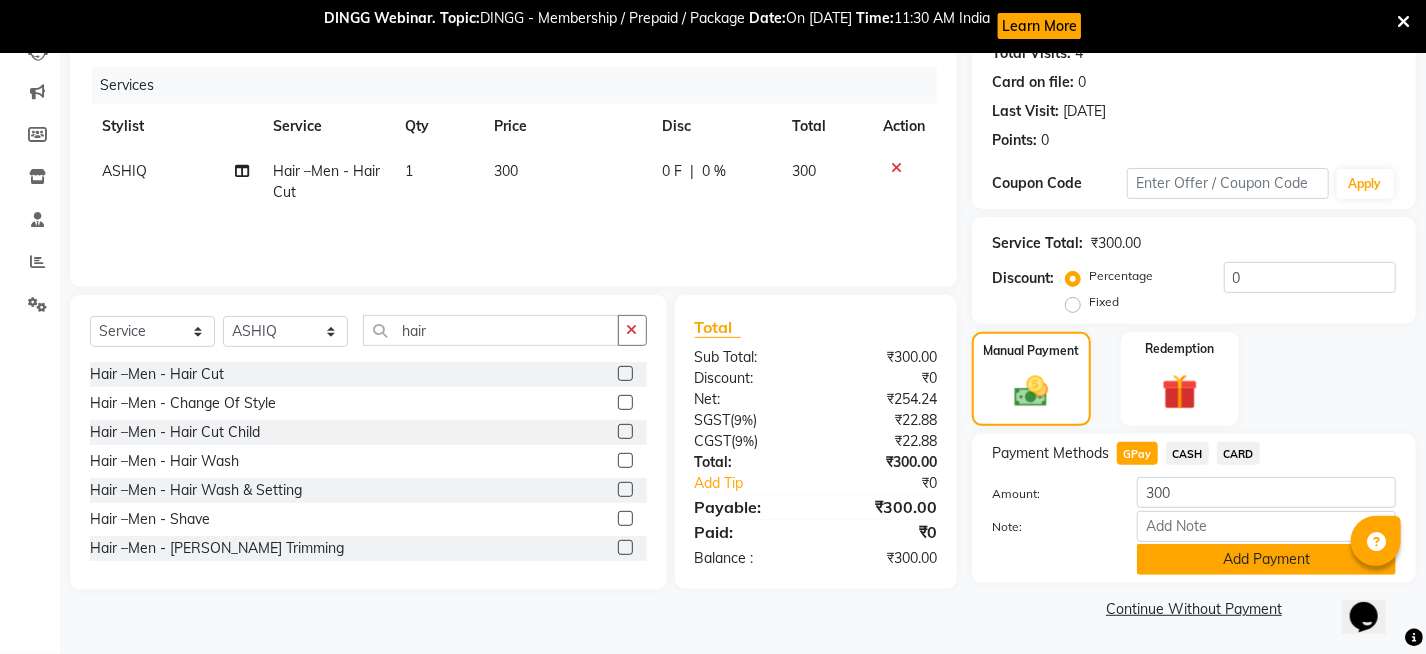 click on "Add Payment" 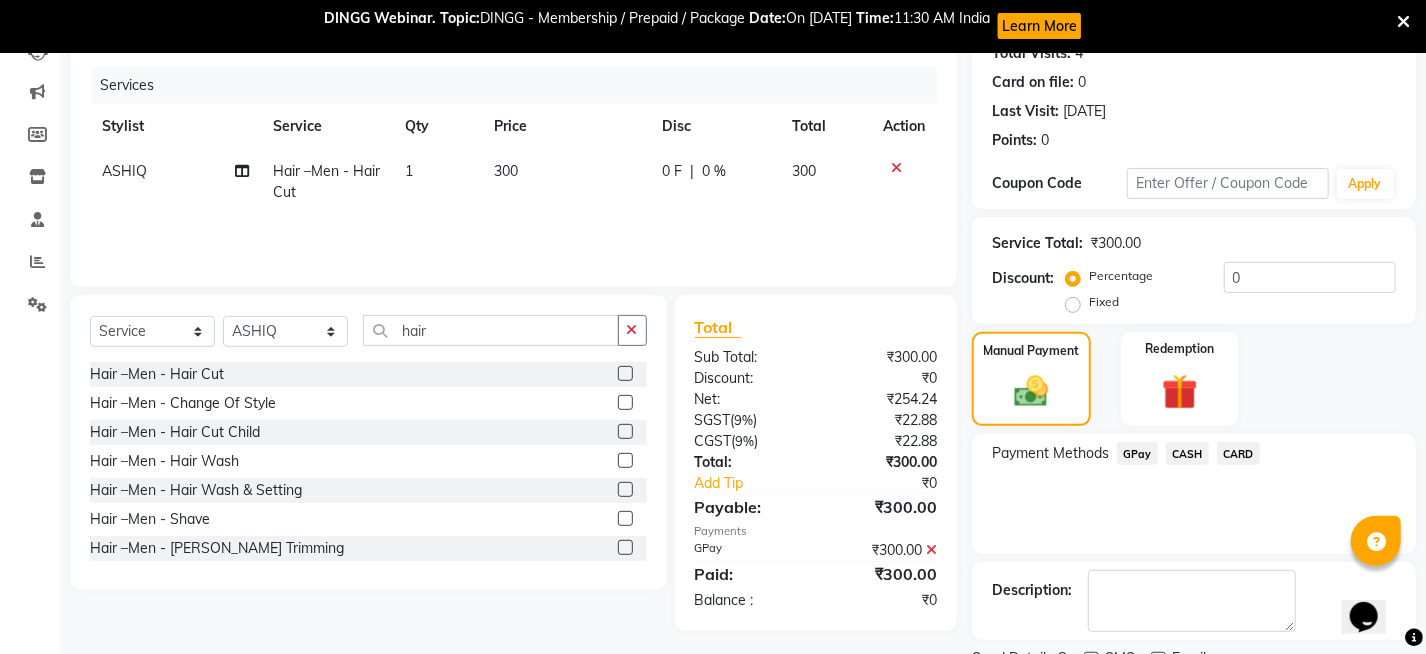 scroll, scrollTop: 318, scrollLeft: 0, axis: vertical 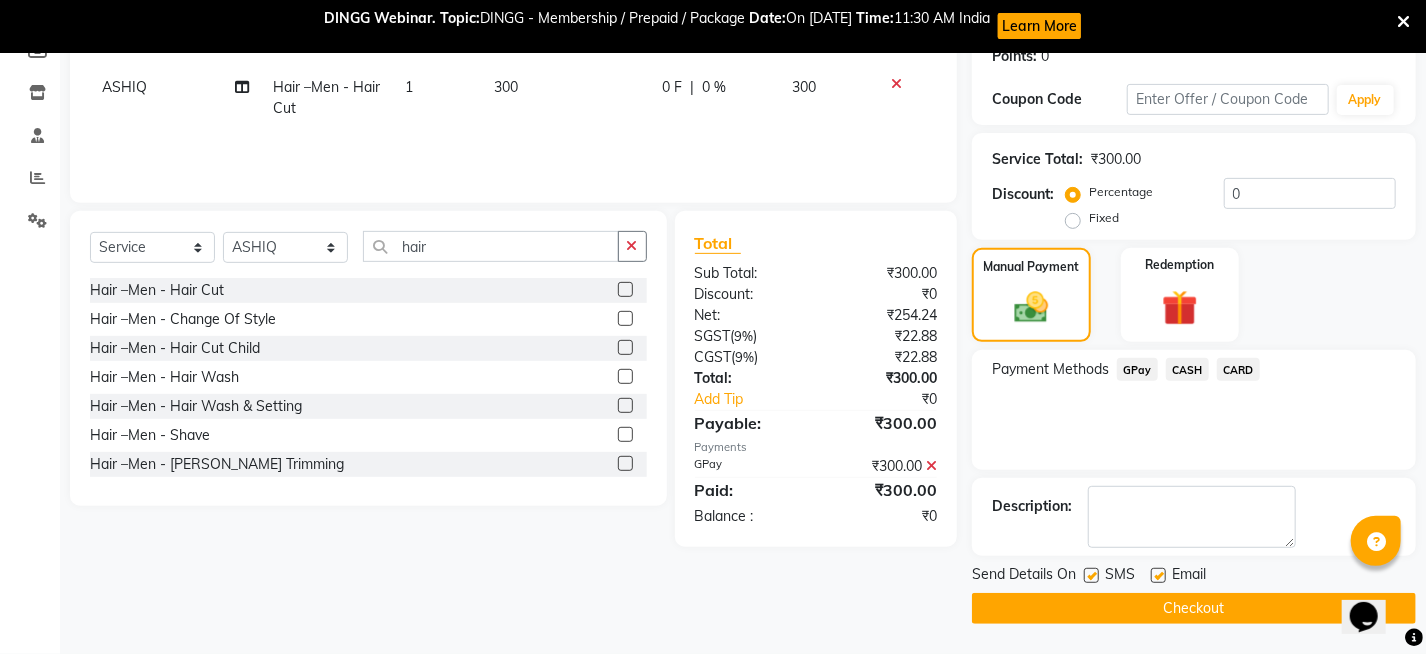 click on "Checkout" 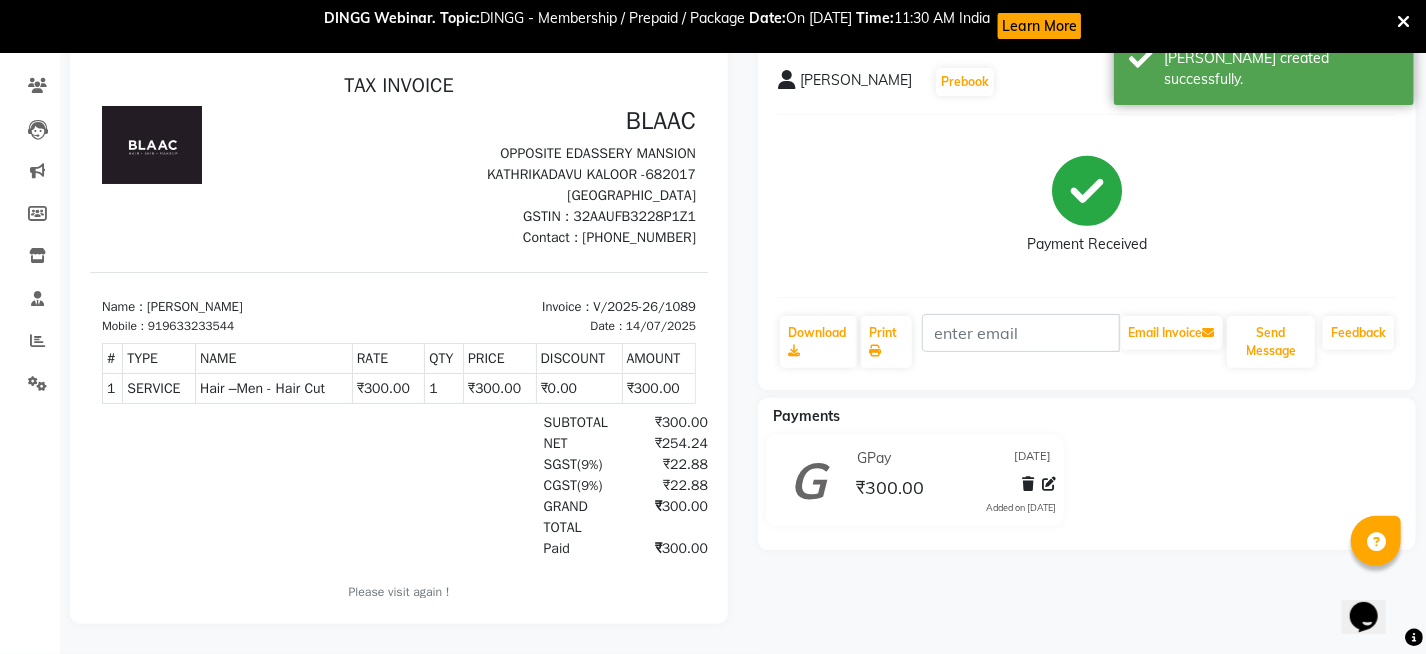 scroll, scrollTop: 0, scrollLeft: 0, axis: both 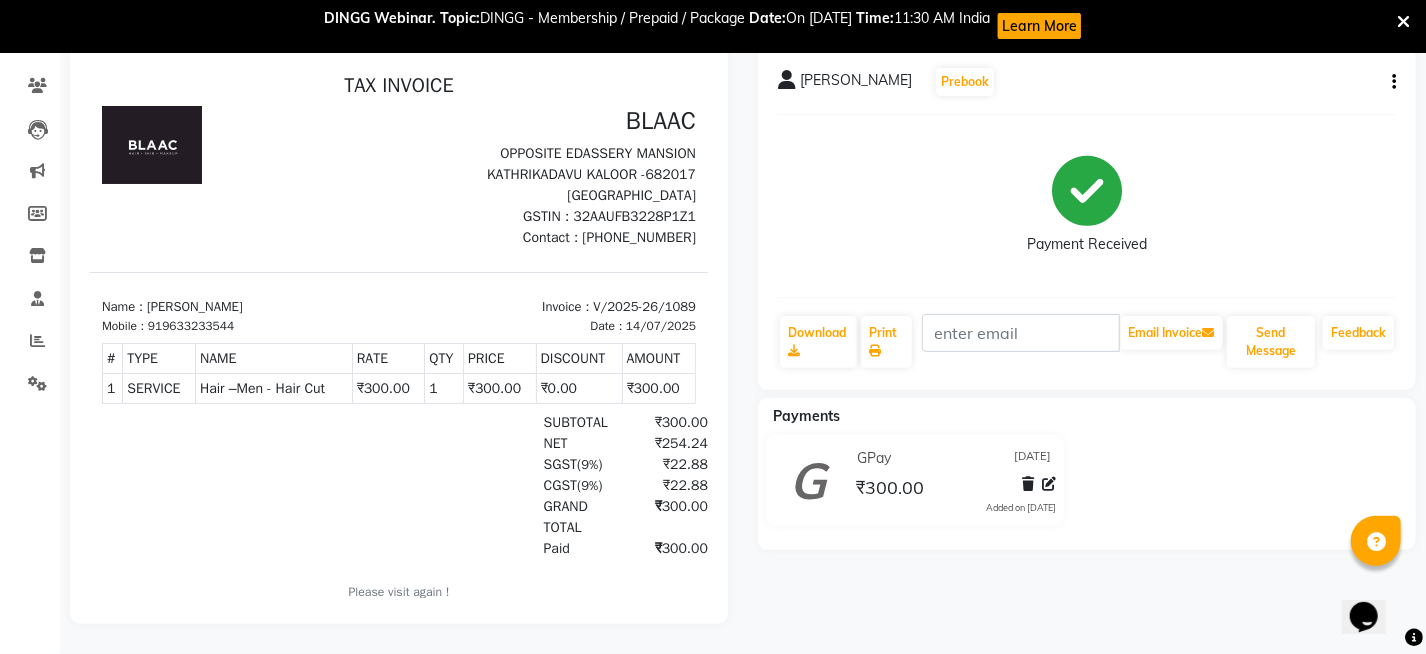 click at bounding box center [41, -66] 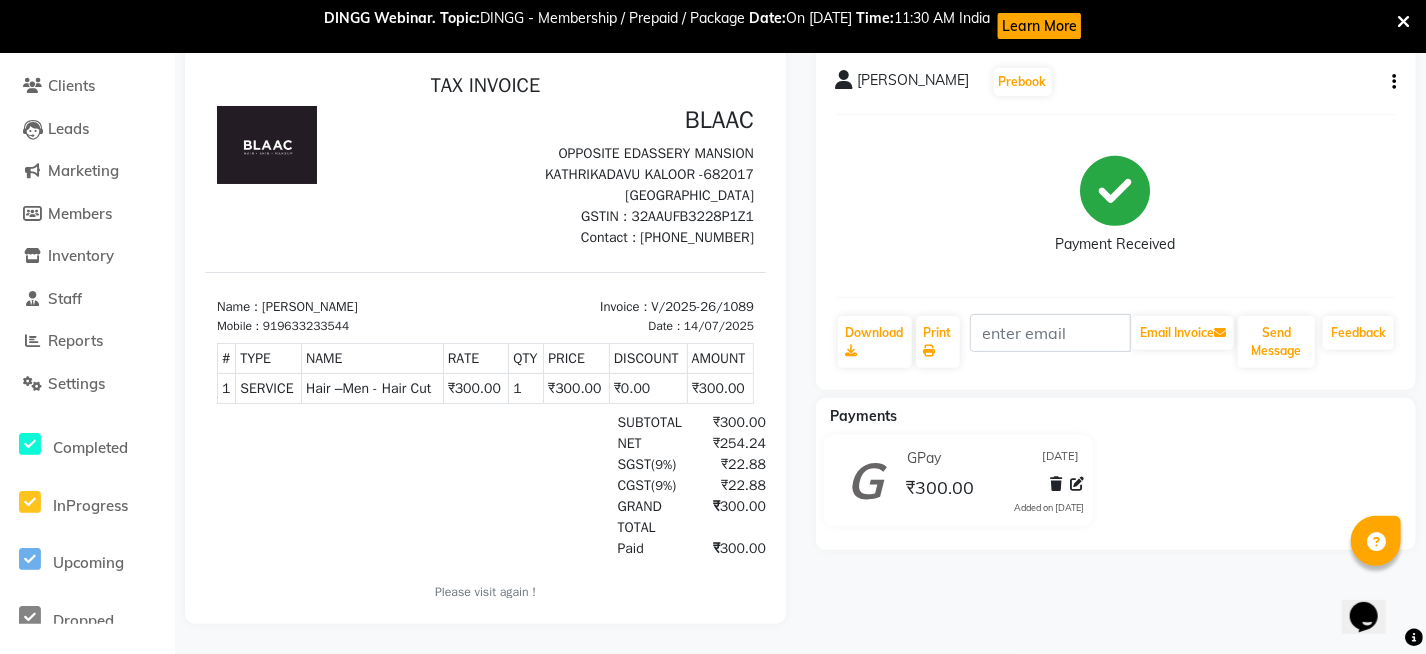 click 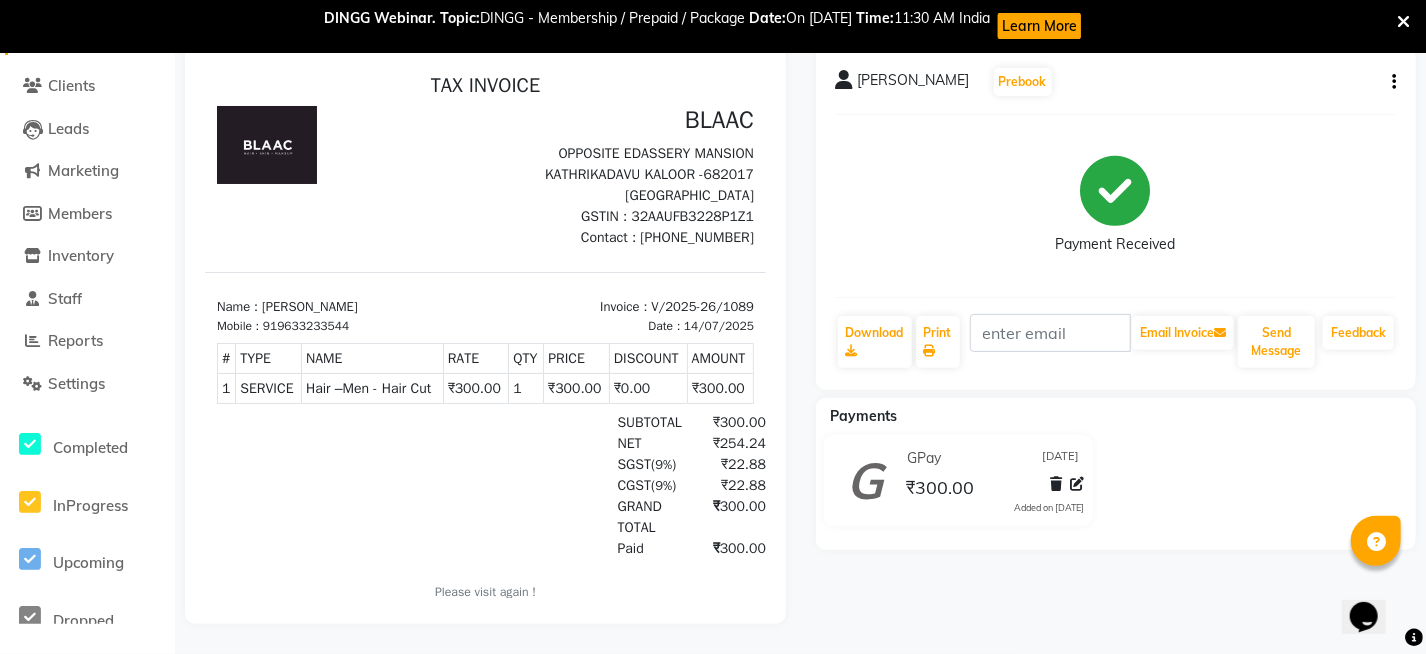 click 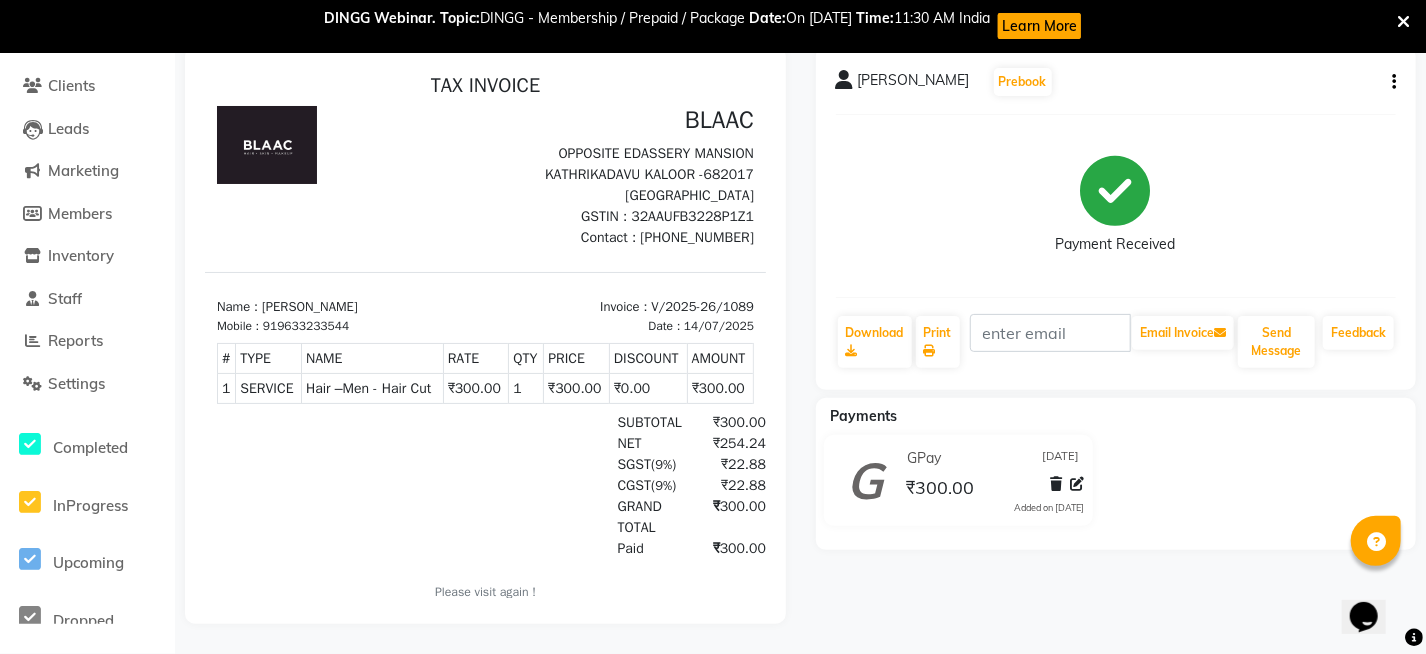 click on "Invoice" 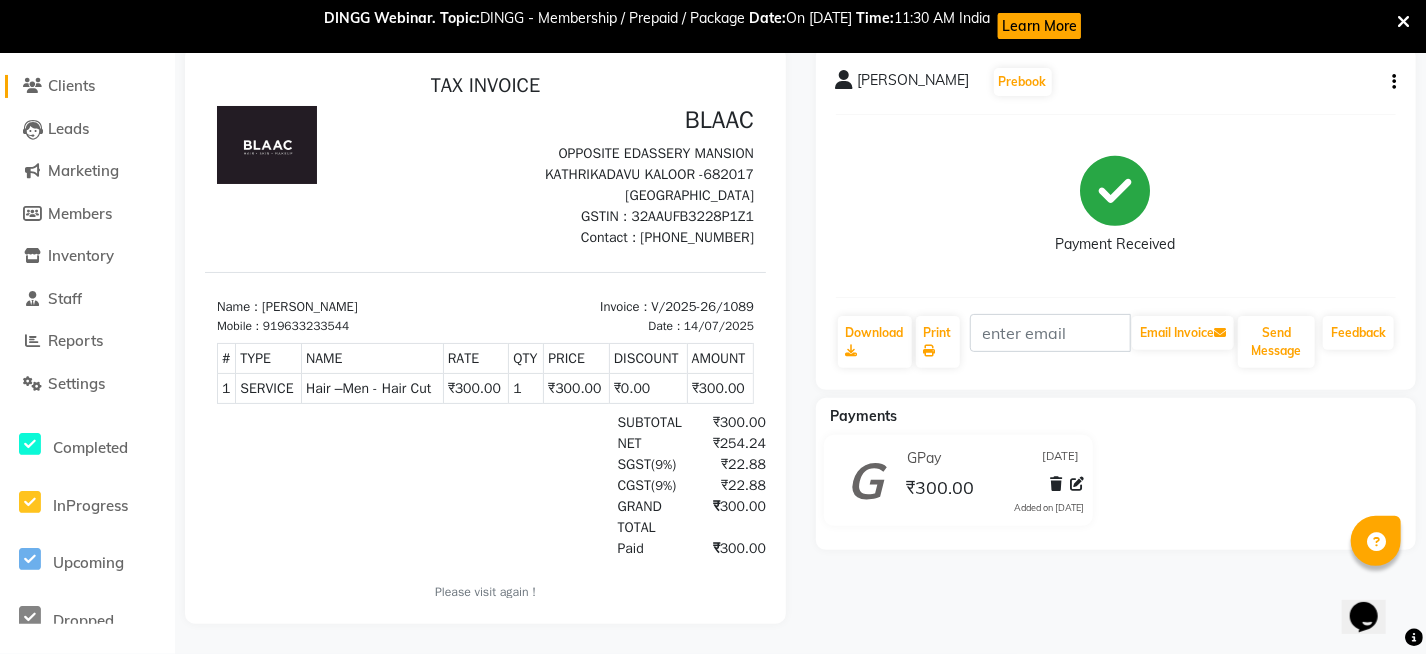 click 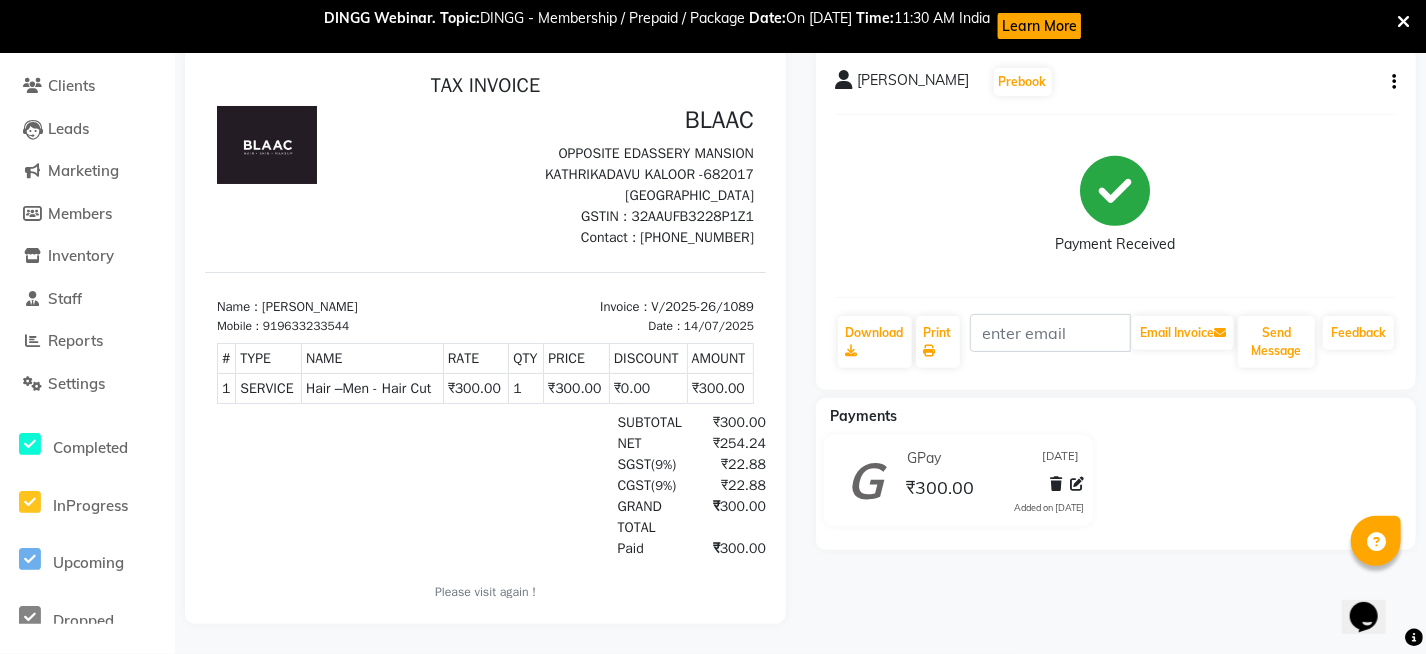click on "Calendar  Invoice  Clients  Leads   Marketing  Members  Inventory  Staff  Reports  Settings Completed InProgress Upcoming Dropped Tentative Check-In Confirm Bookings Generate Report Segments Page Builder" 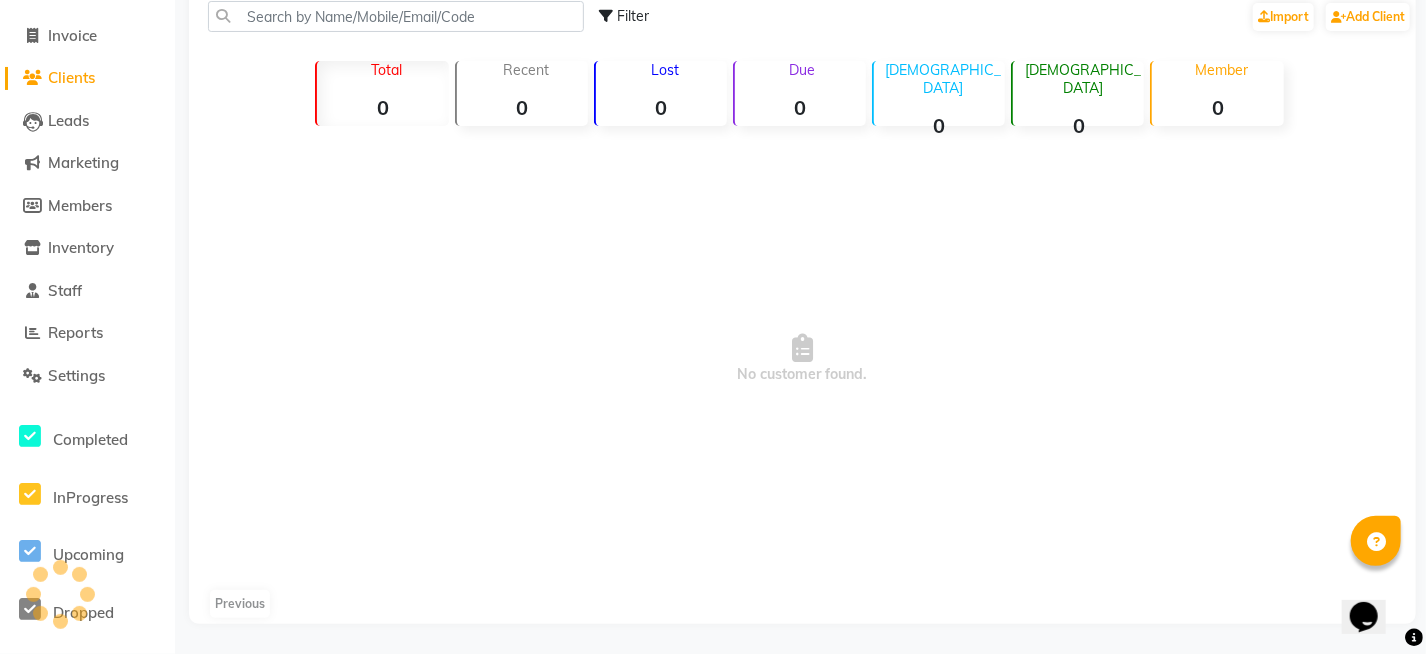click on "Clients" 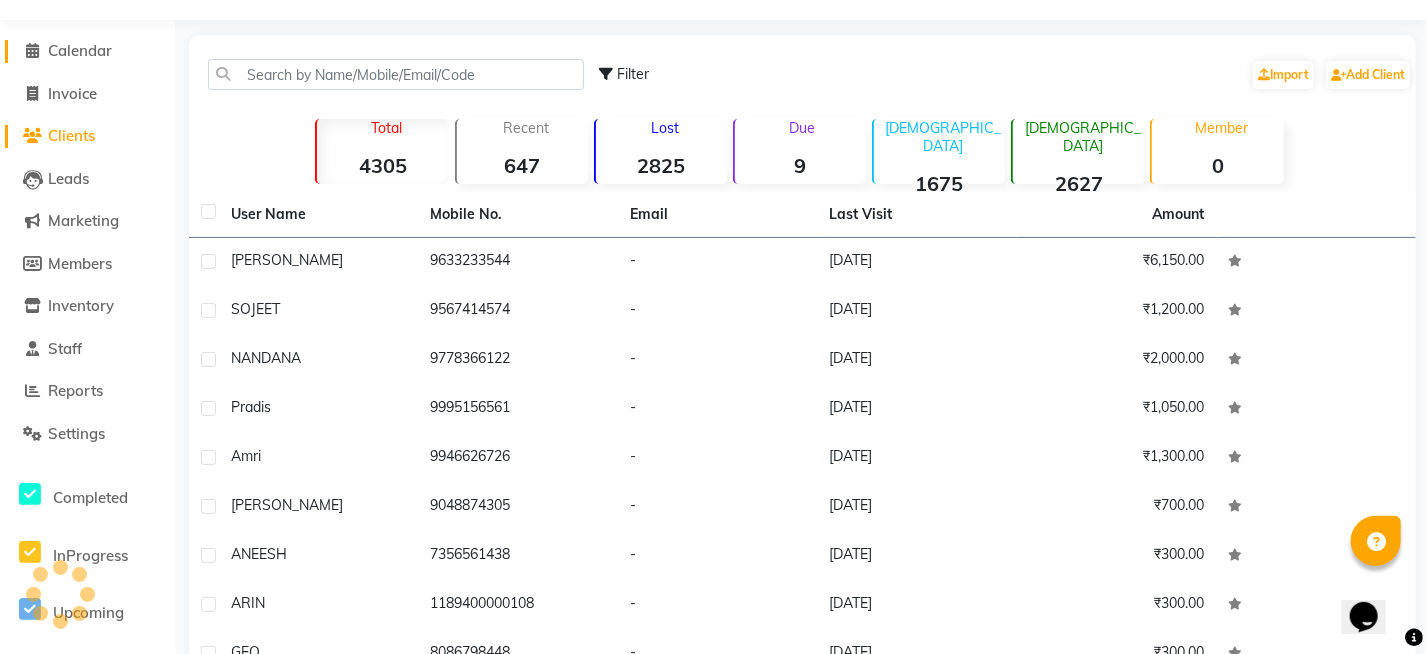 click 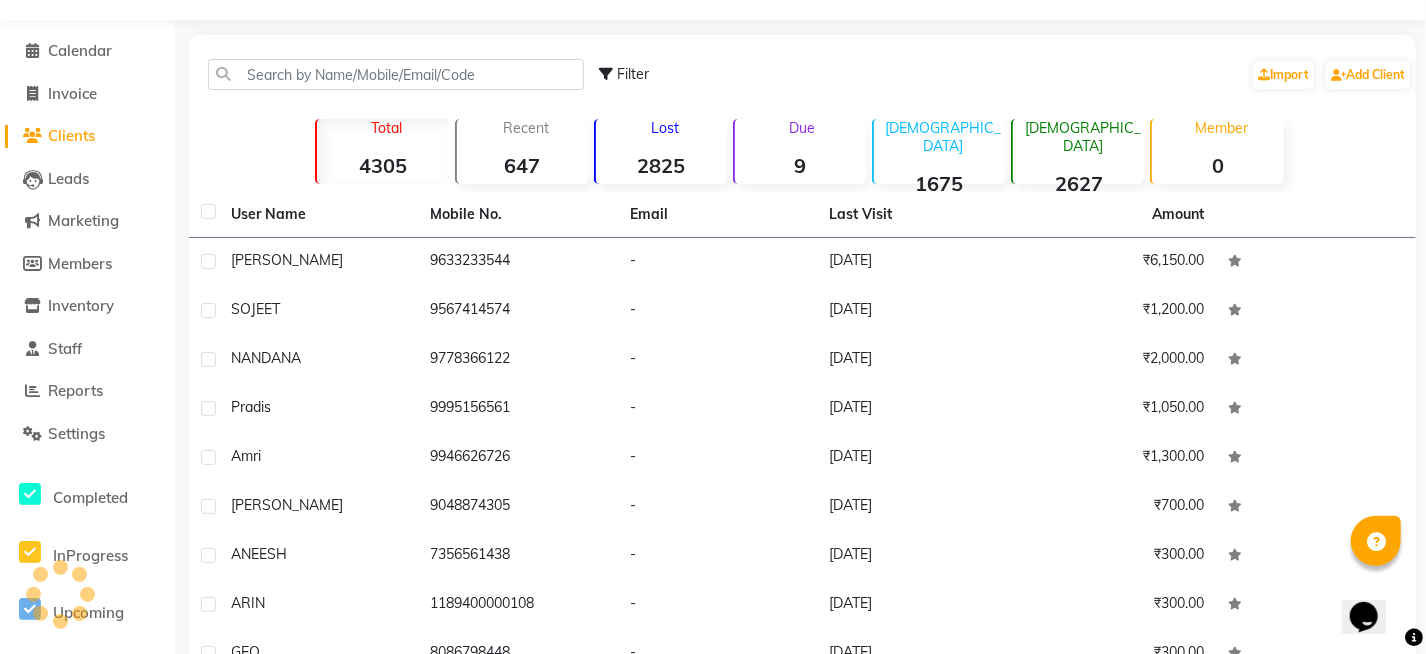 click on "Calendar" 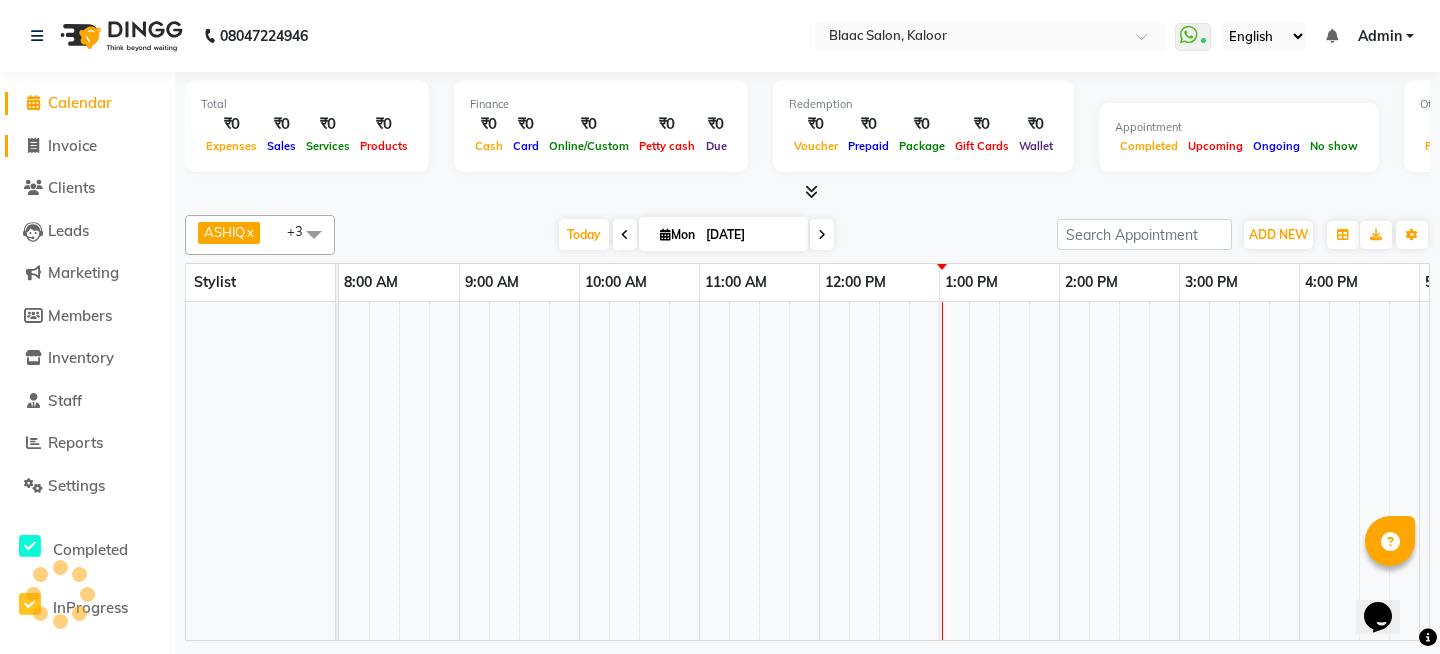 click on "Invoice" 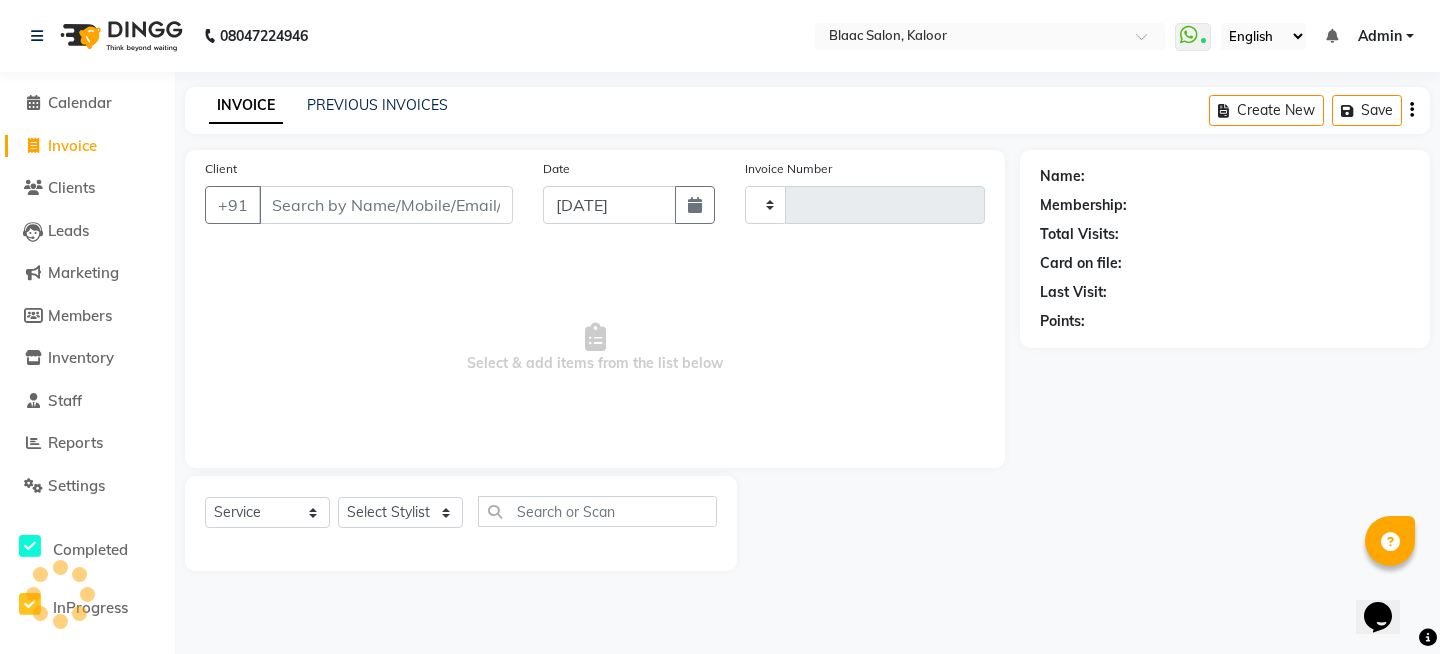 type on "1090" 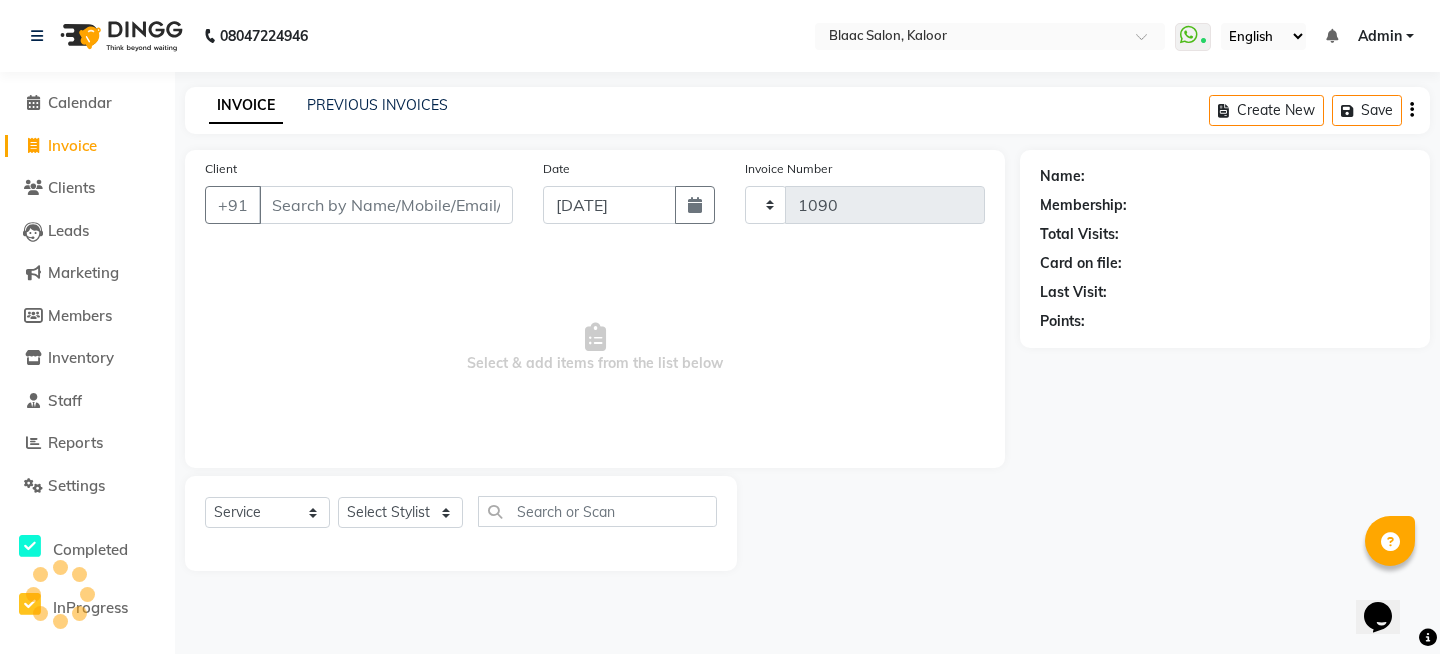select on "4552" 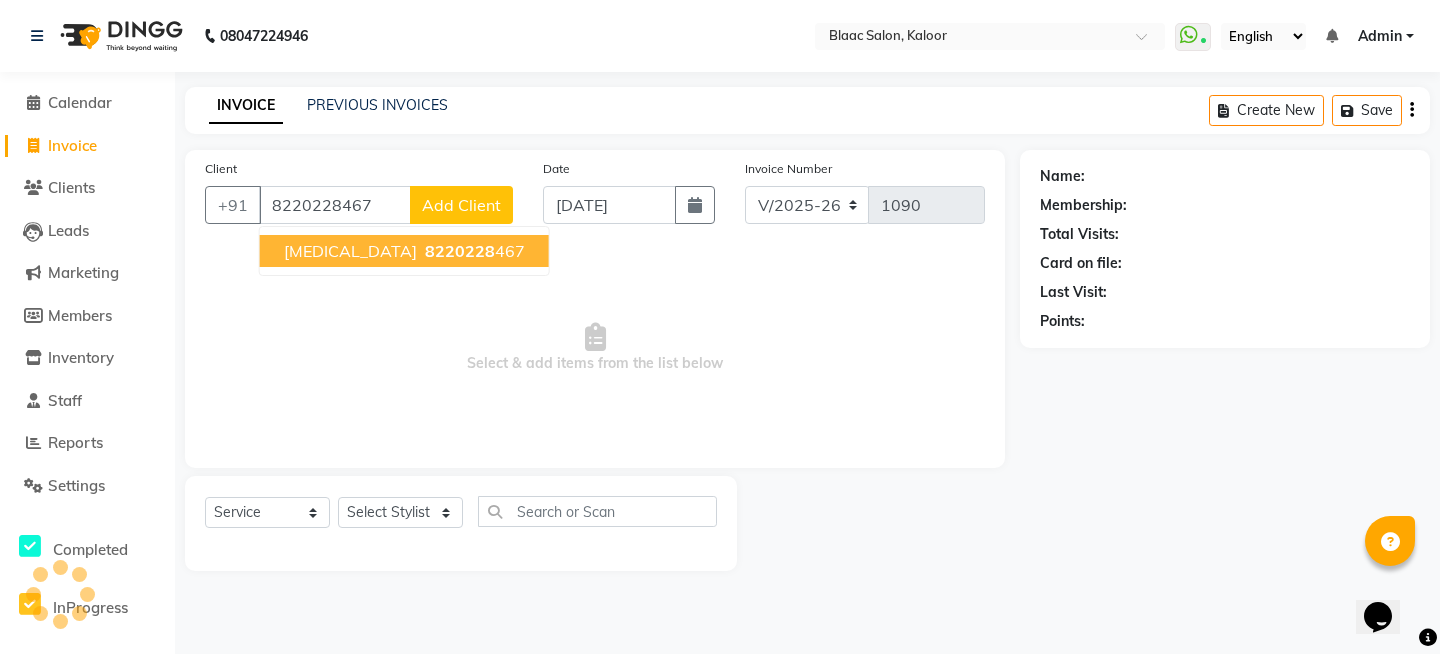 type on "8220228467" 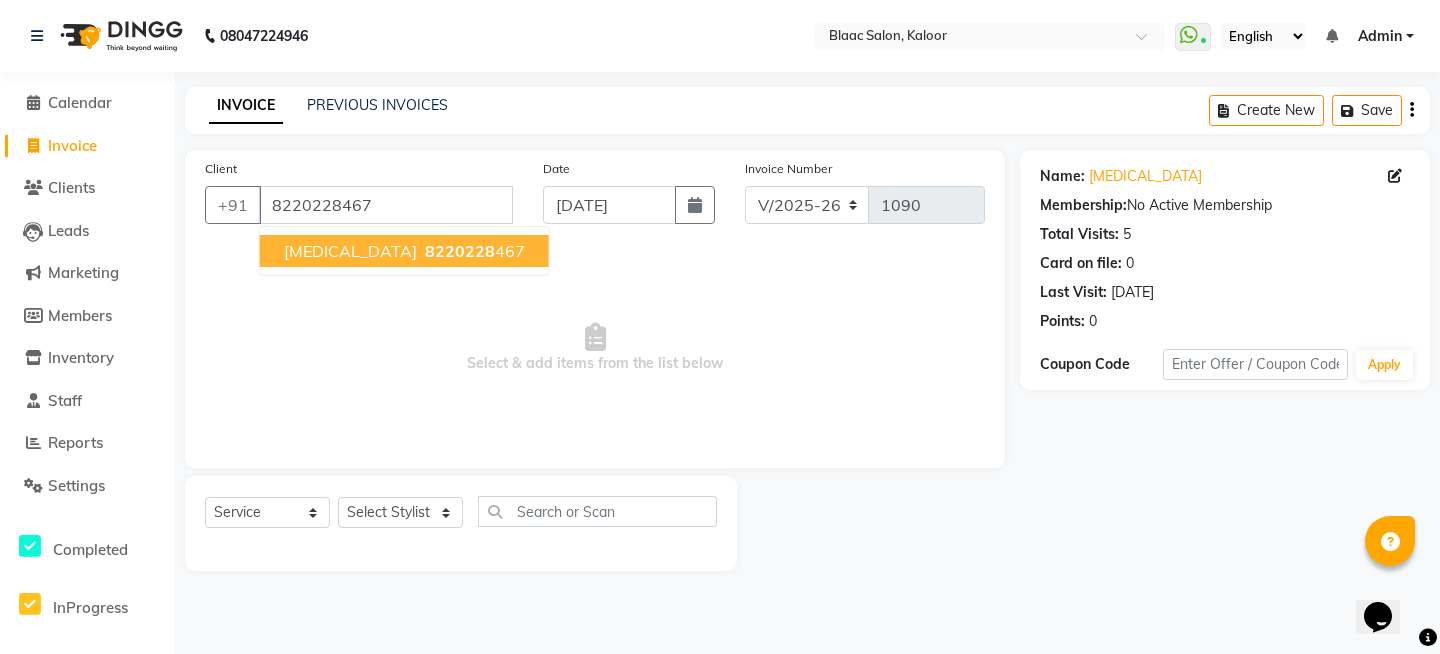 click on "[MEDICAL_DATA]   8220228 467" at bounding box center [404, 251] 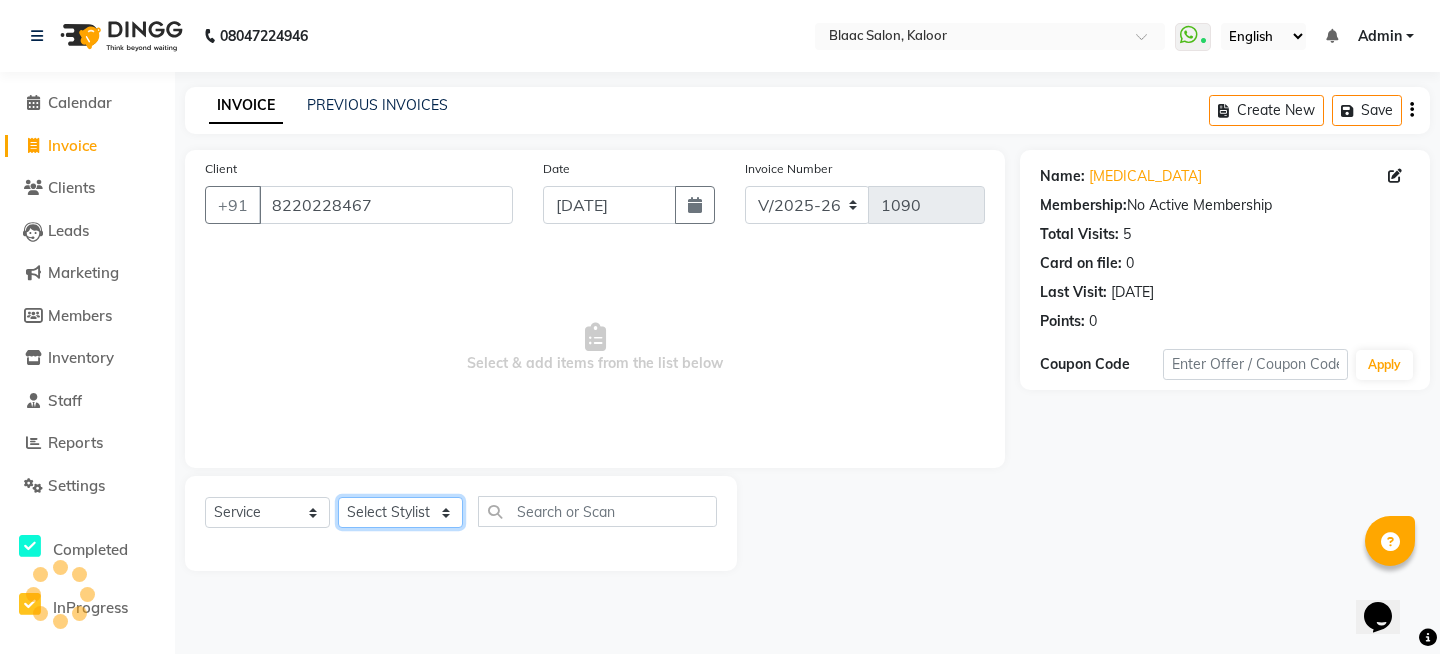 click on "Select Stylist ASHIQ [PERSON_NAME] [PERSON_NAME]" 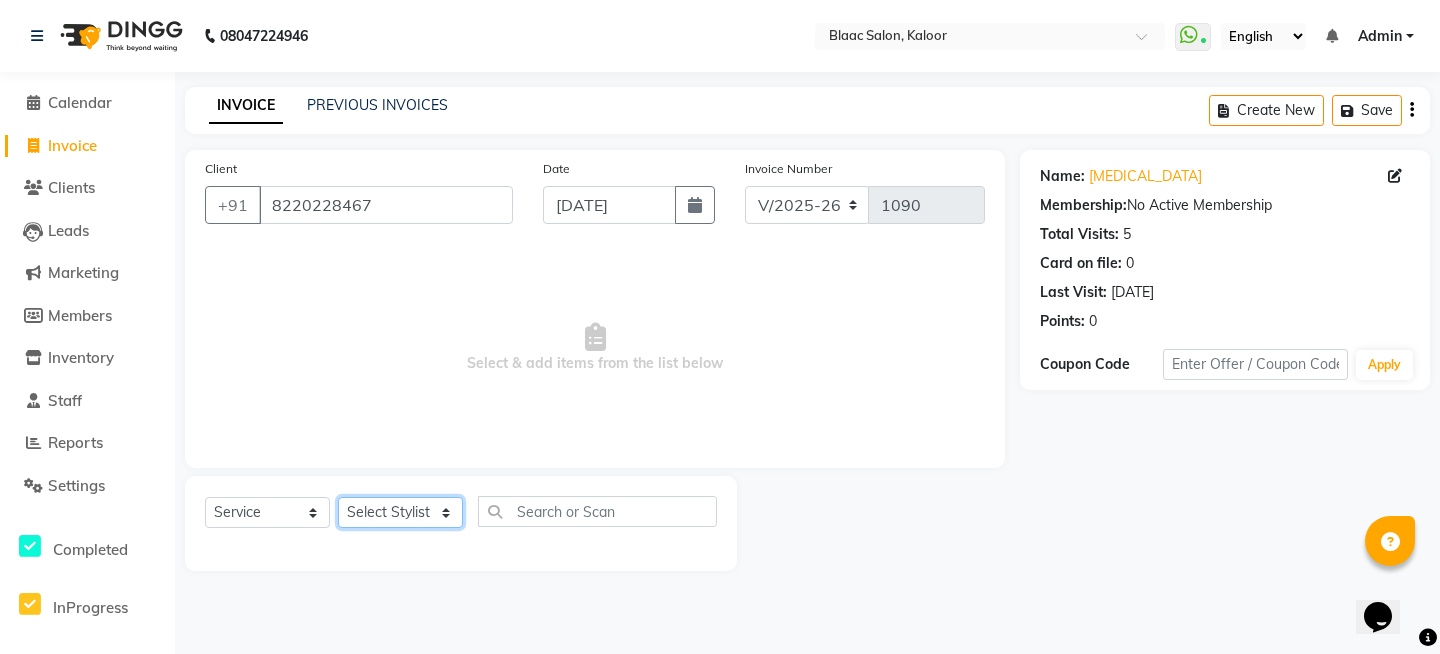 click on "Select Stylist ASHIQ [PERSON_NAME] [PERSON_NAME]" 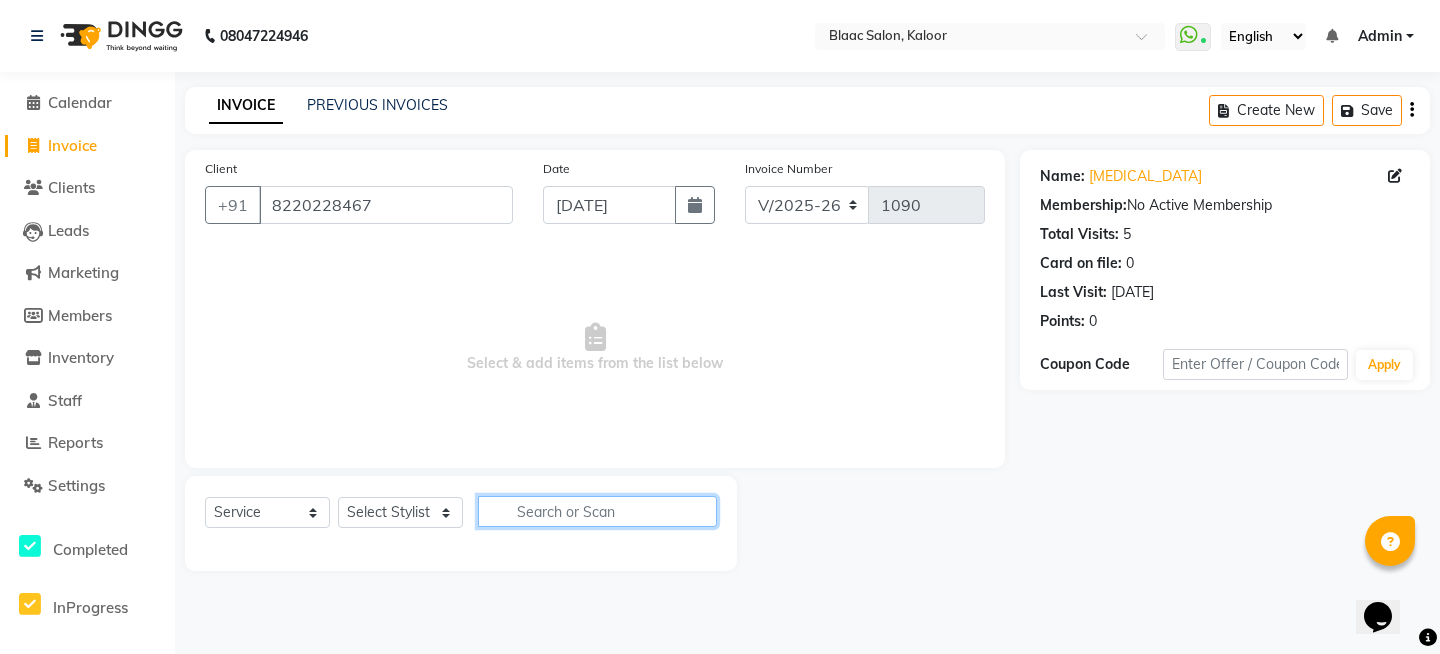 click 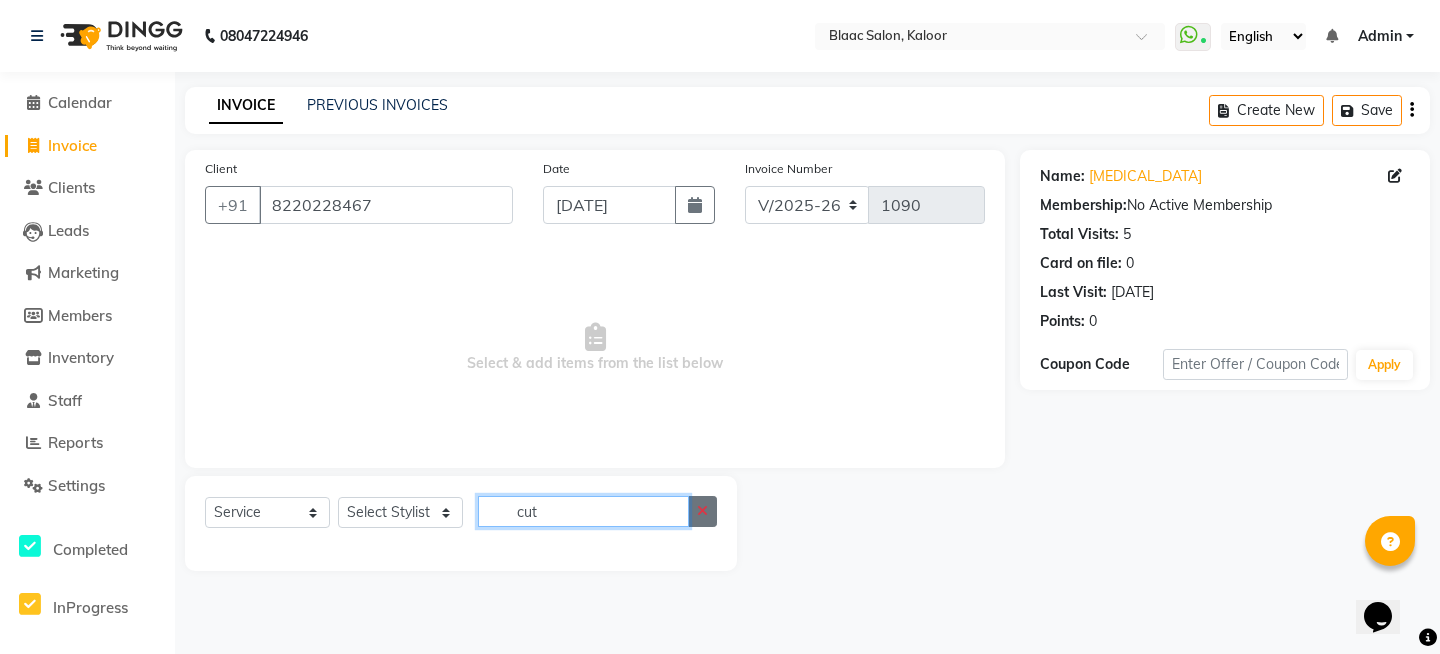 type on "cut" 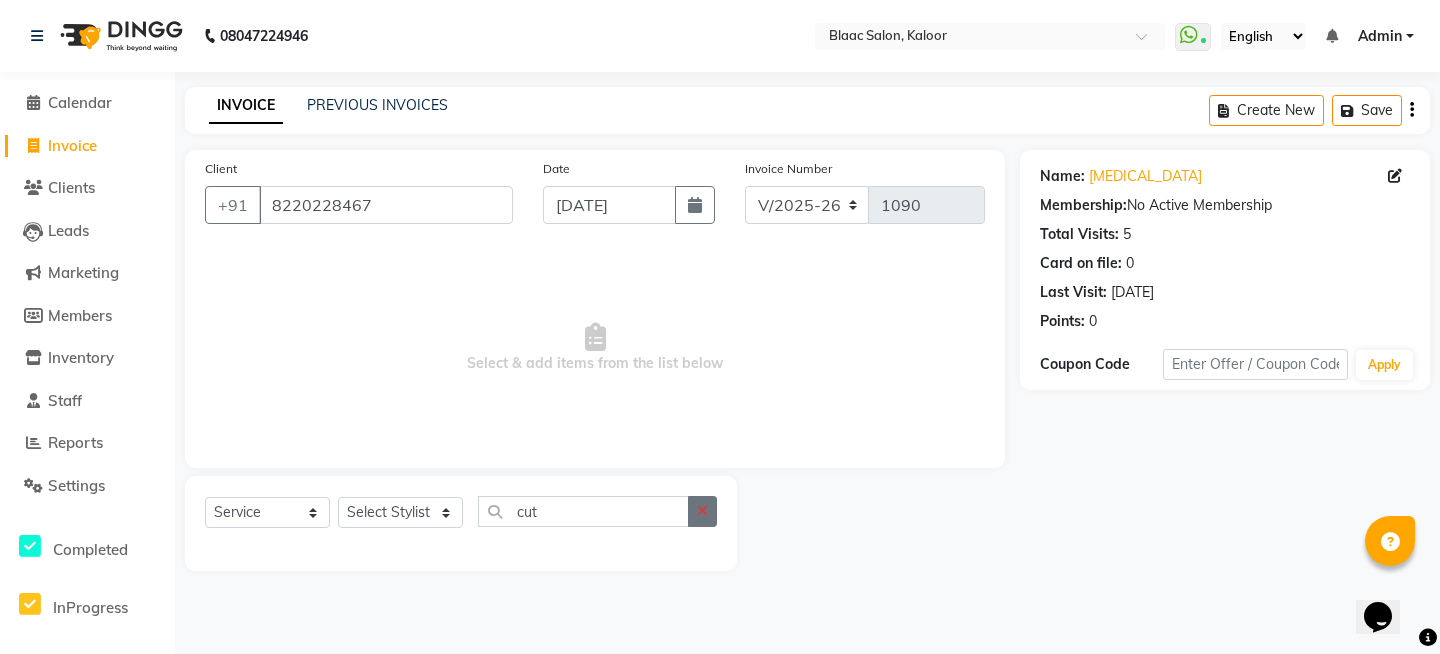 click 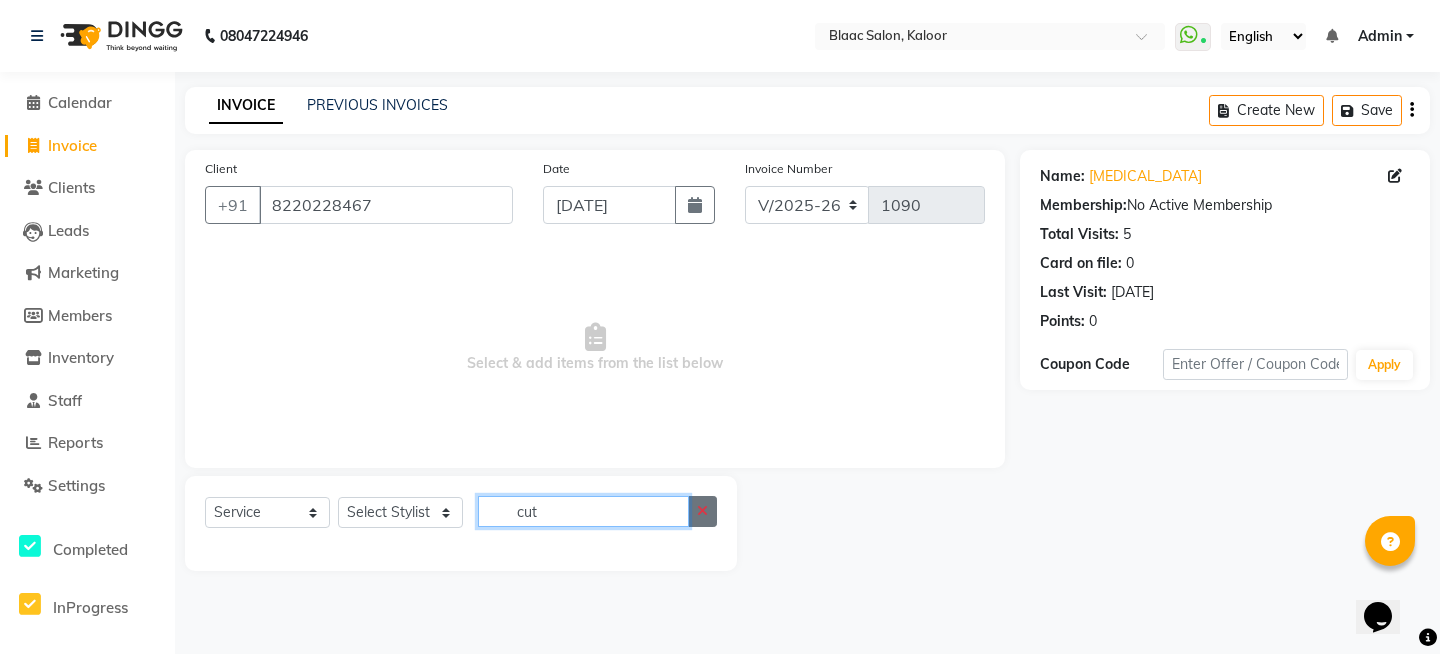 type 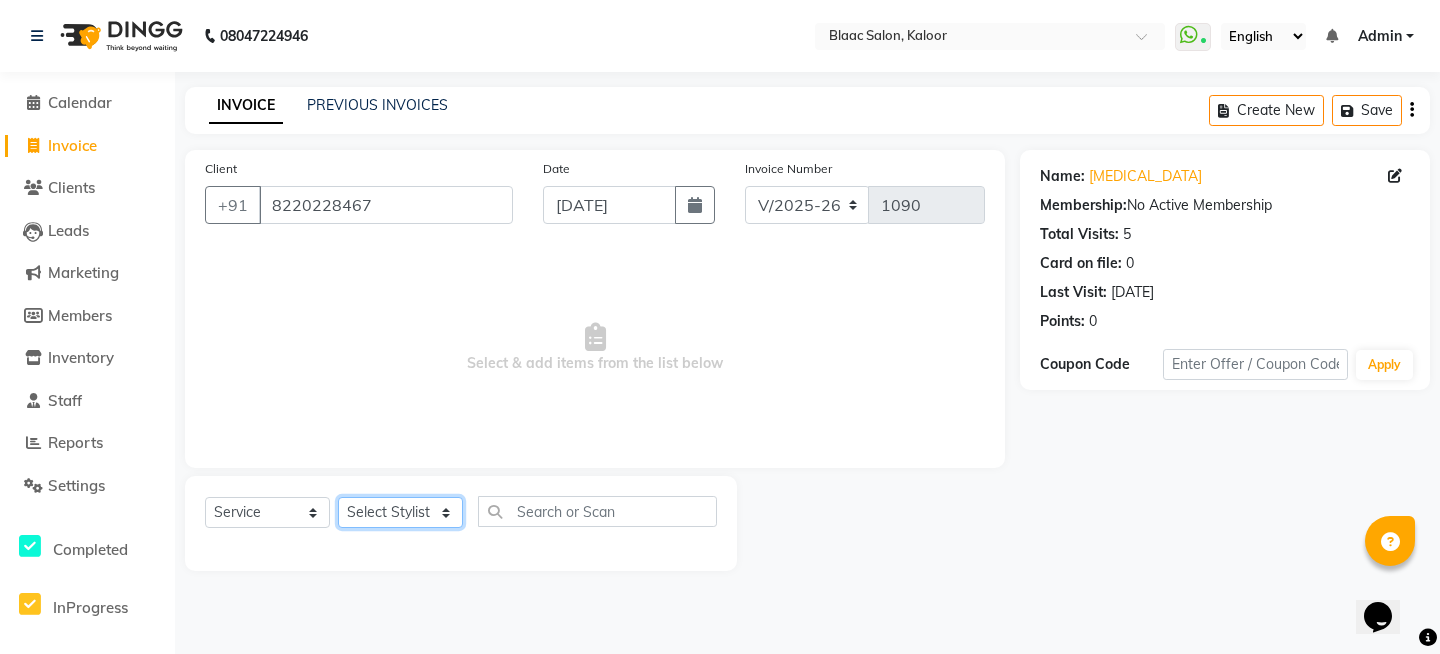 click on "Select Stylist ASHIQ [PERSON_NAME] [PERSON_NAME]" 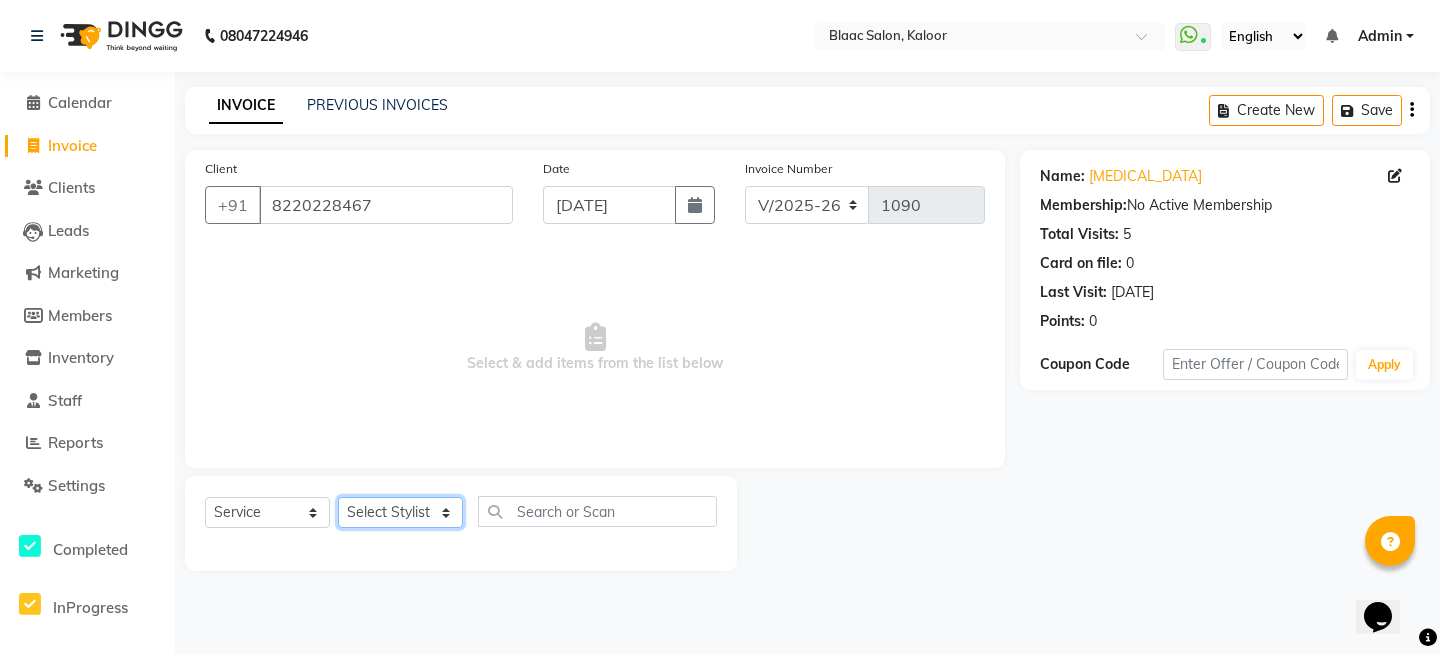 select on "84633" 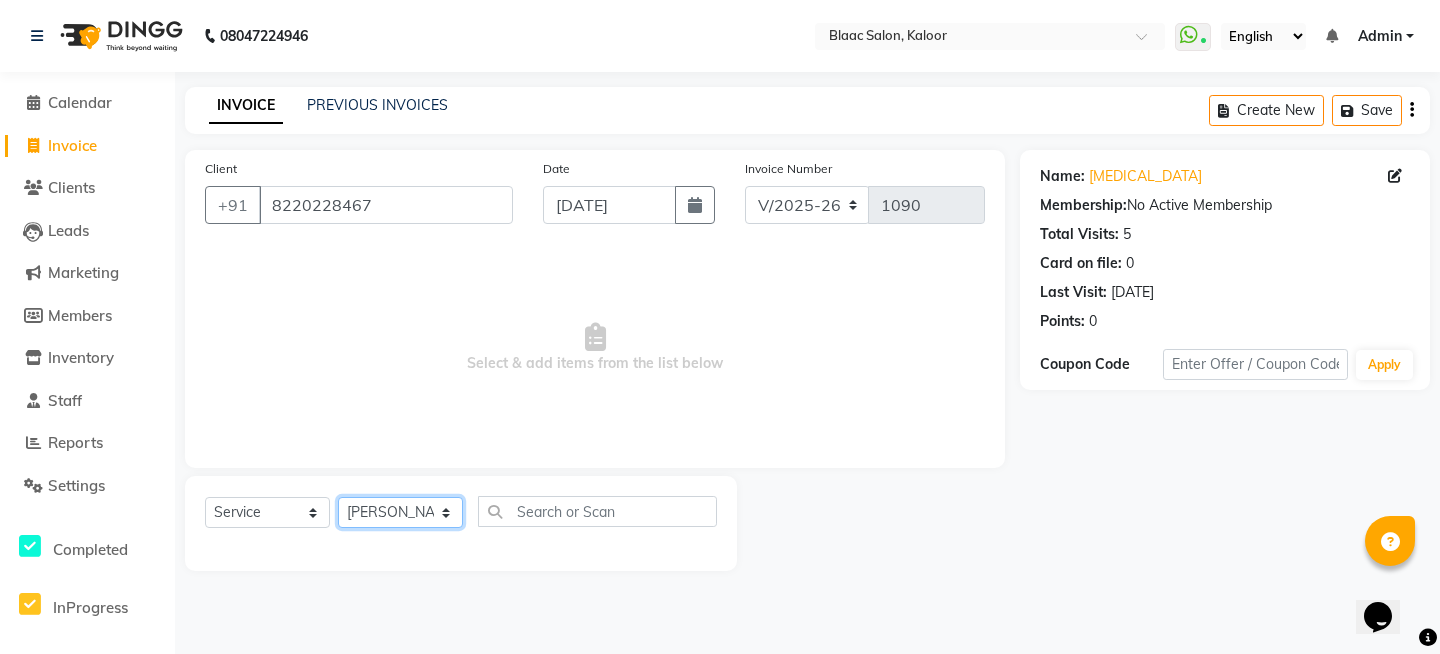 click on "Select Stylist ASHIQ [PERSON_NAME] [PERSON_NAME]" 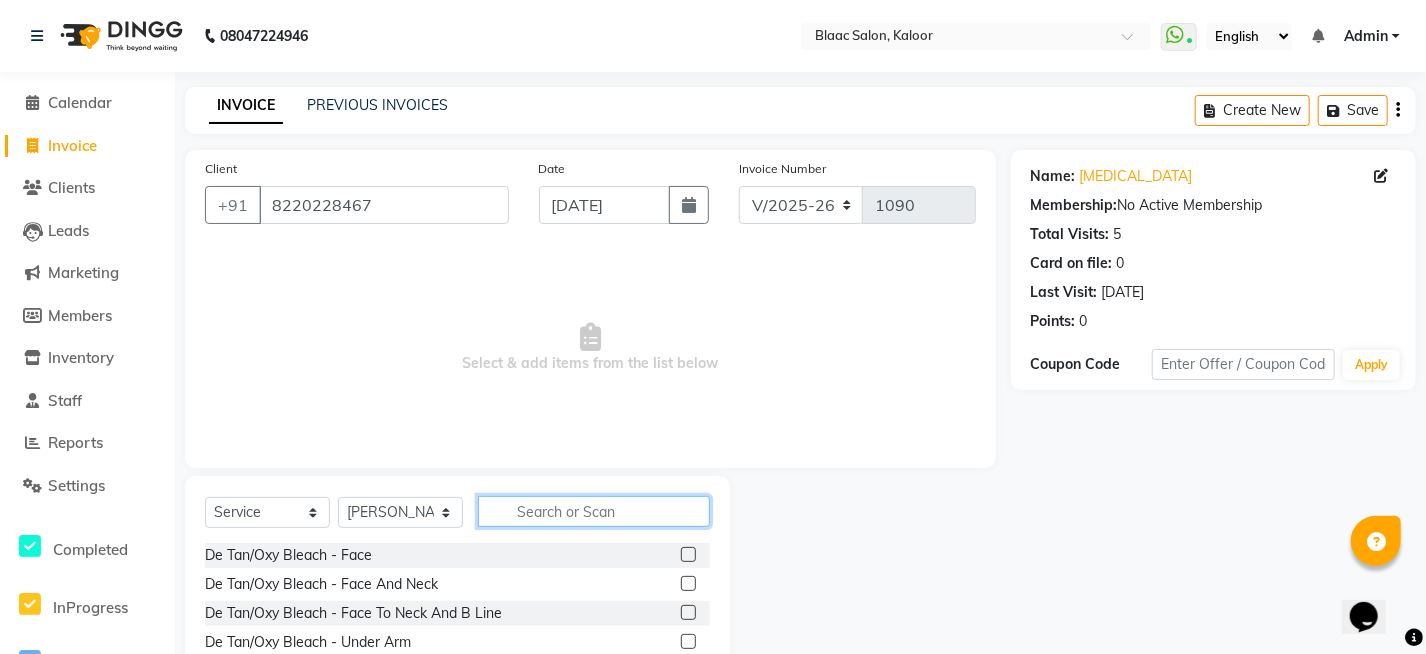 click 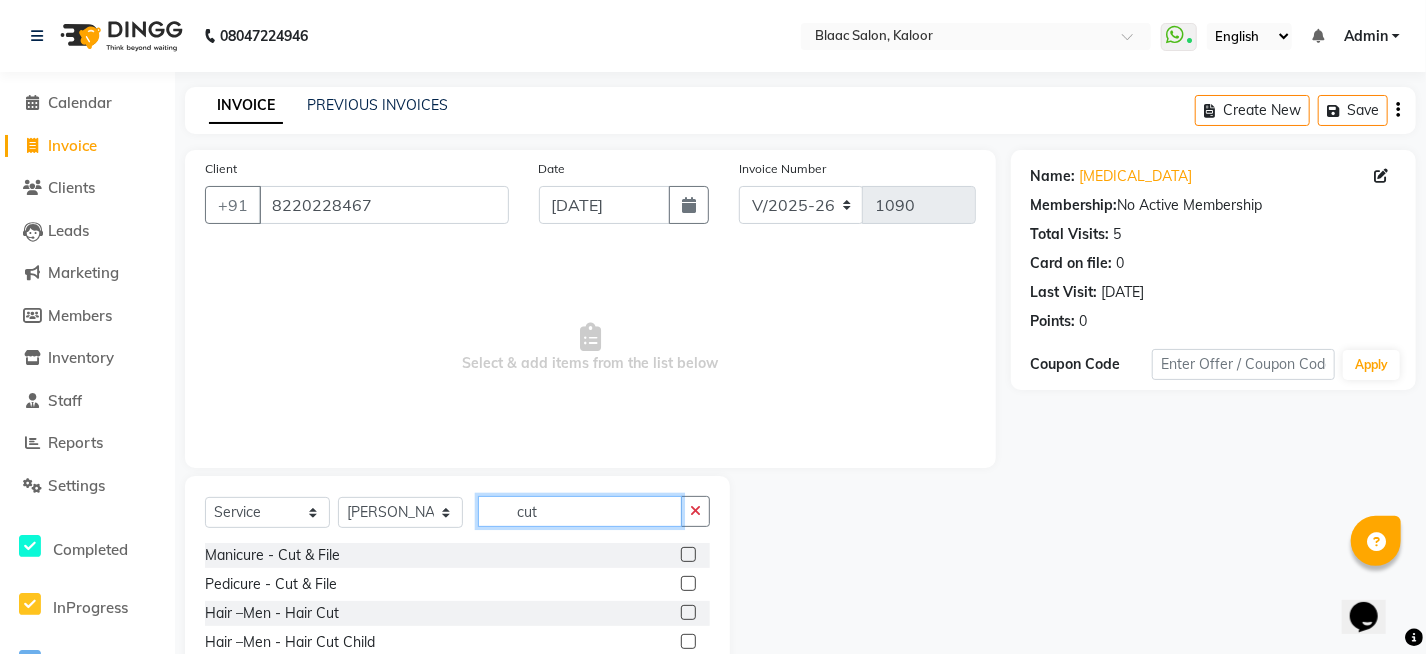 scroll, scrollTop: 148, scrollLeft: 0, axis: vertical 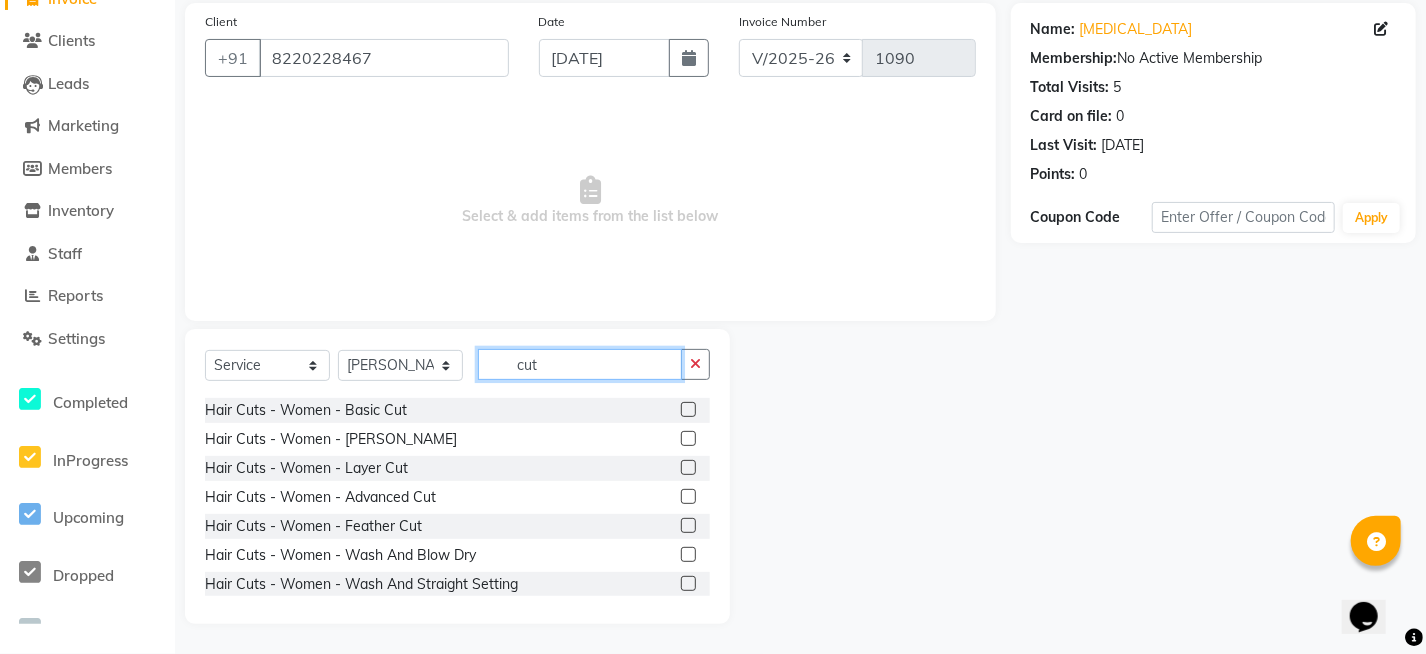 type on "cut" 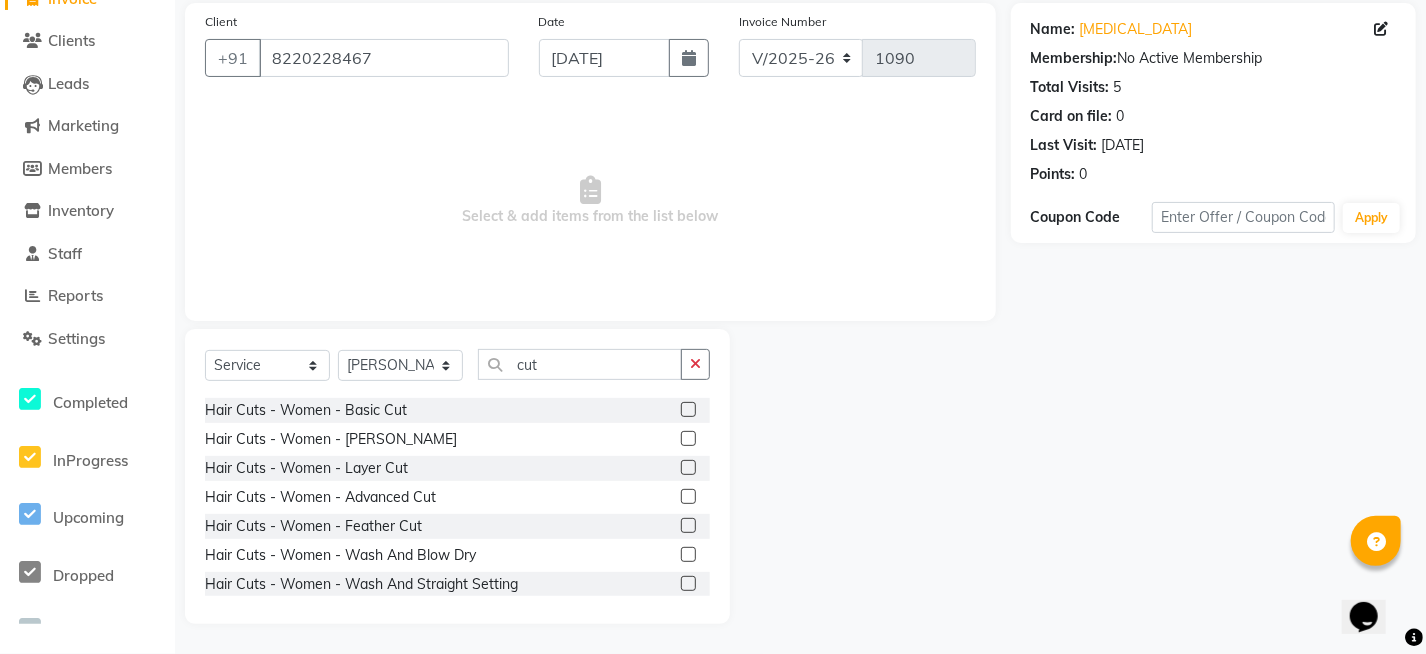 click 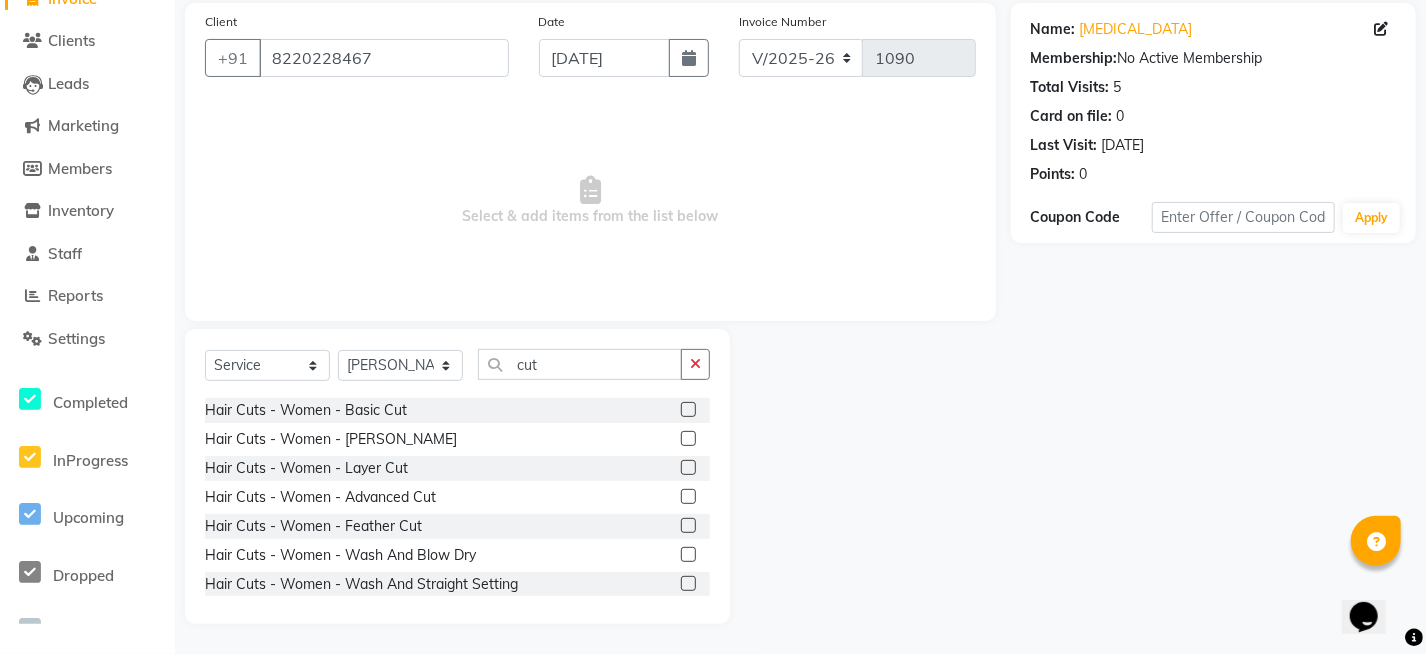 click at bounding box center [687, 410] 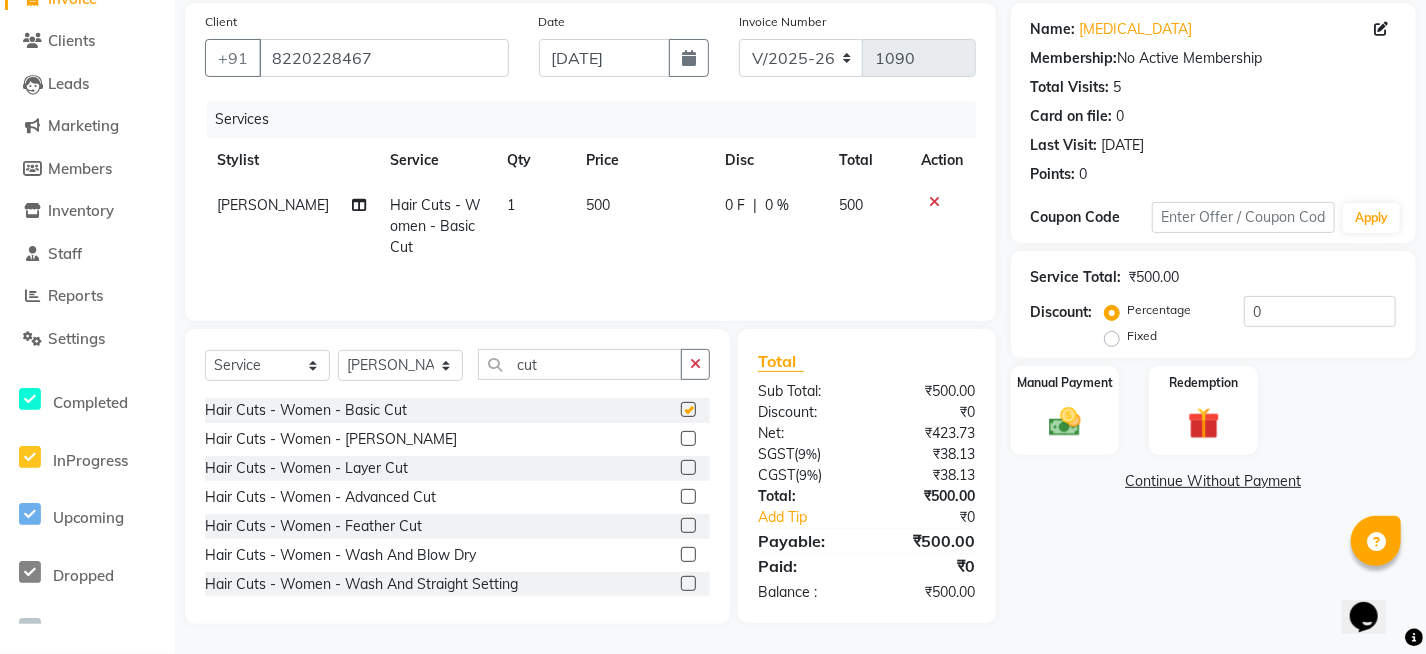 checkbox on "false" 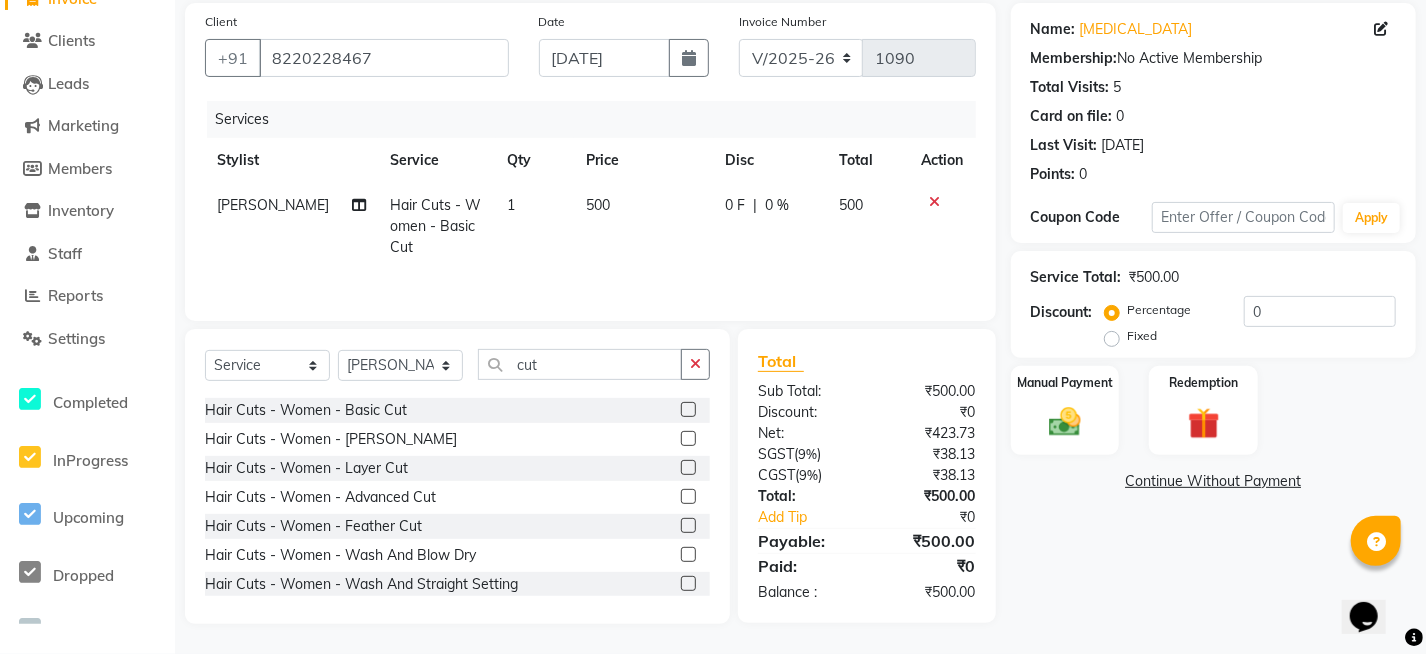 click on "500" 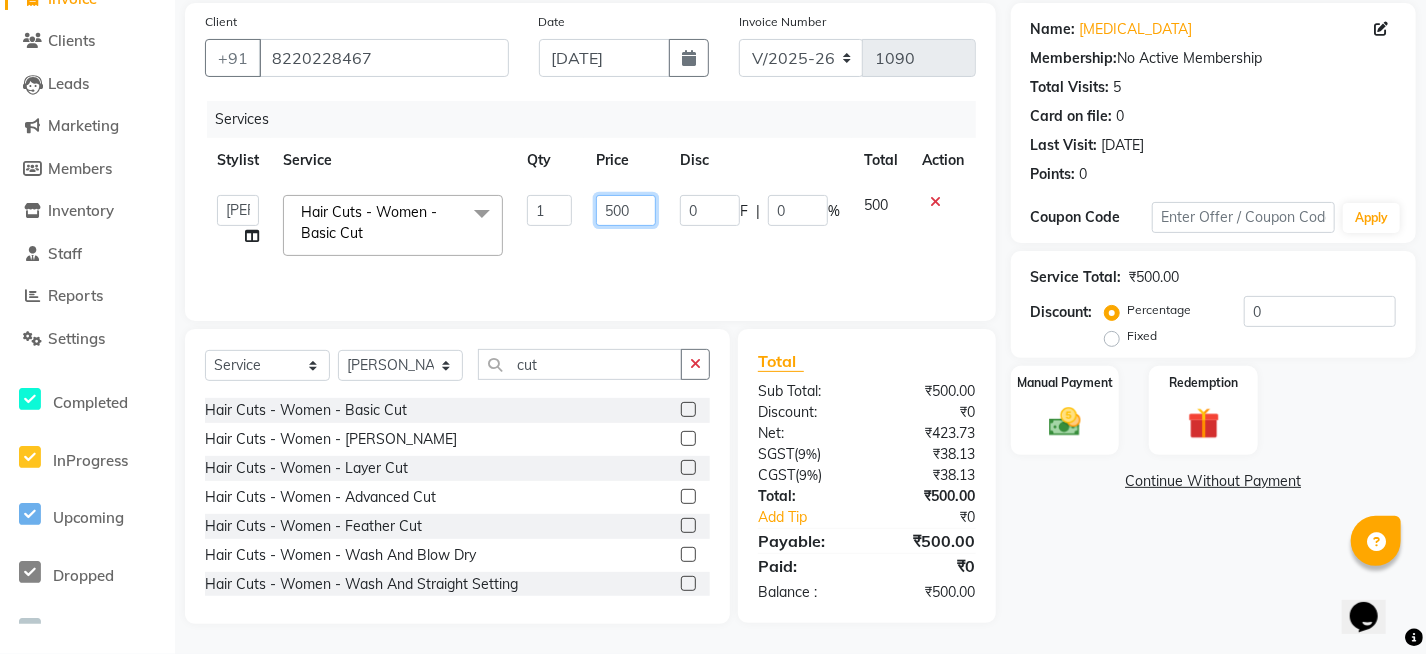 click on "500" 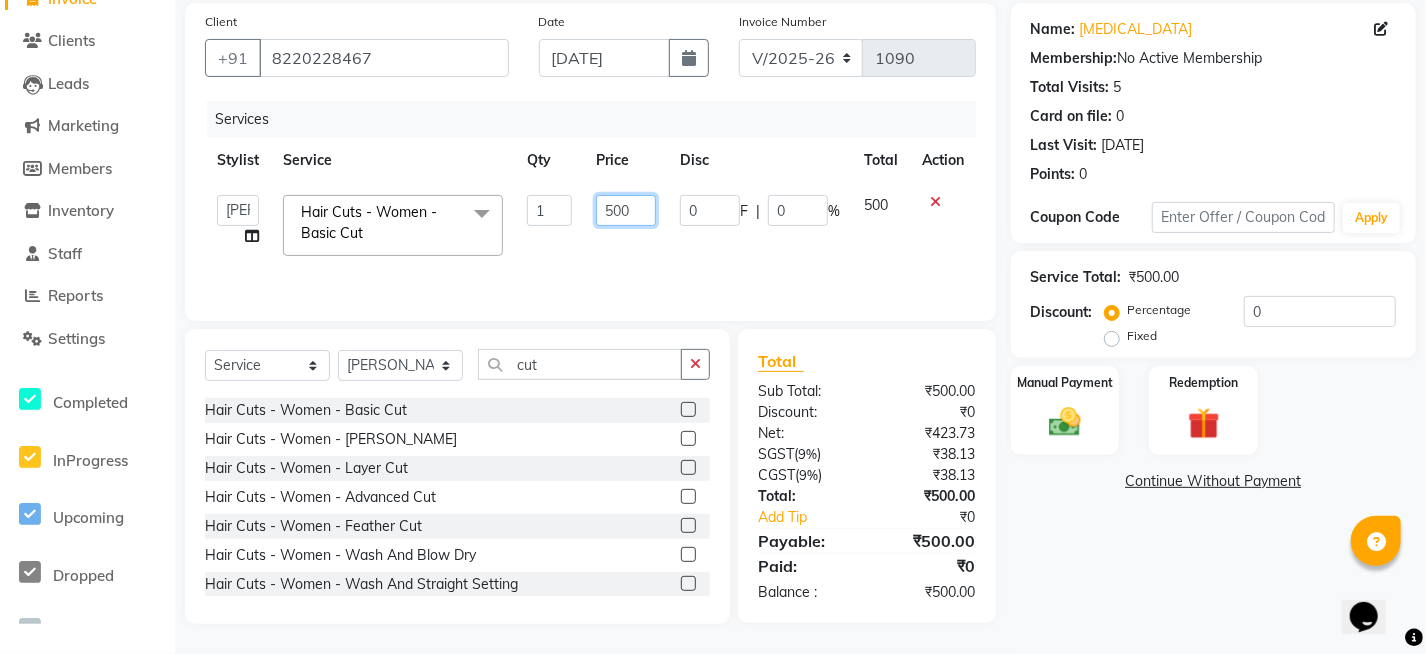 click on "500" 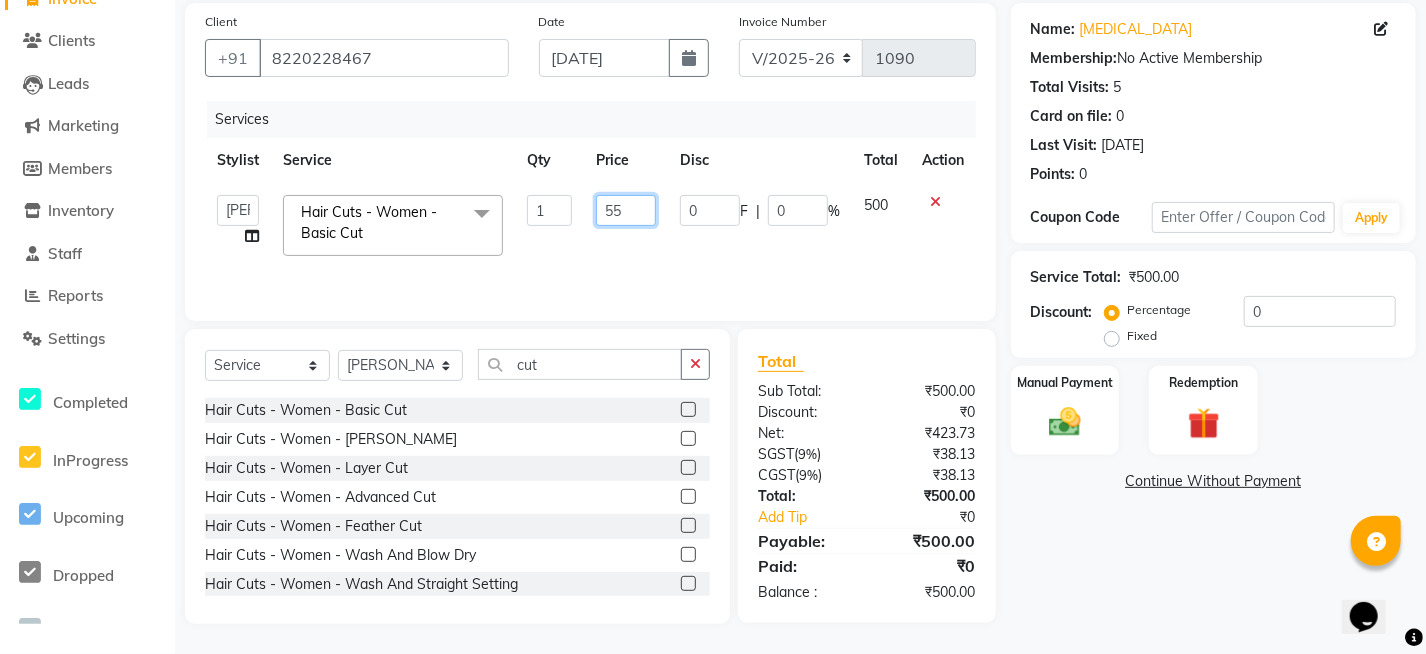 type on "550" 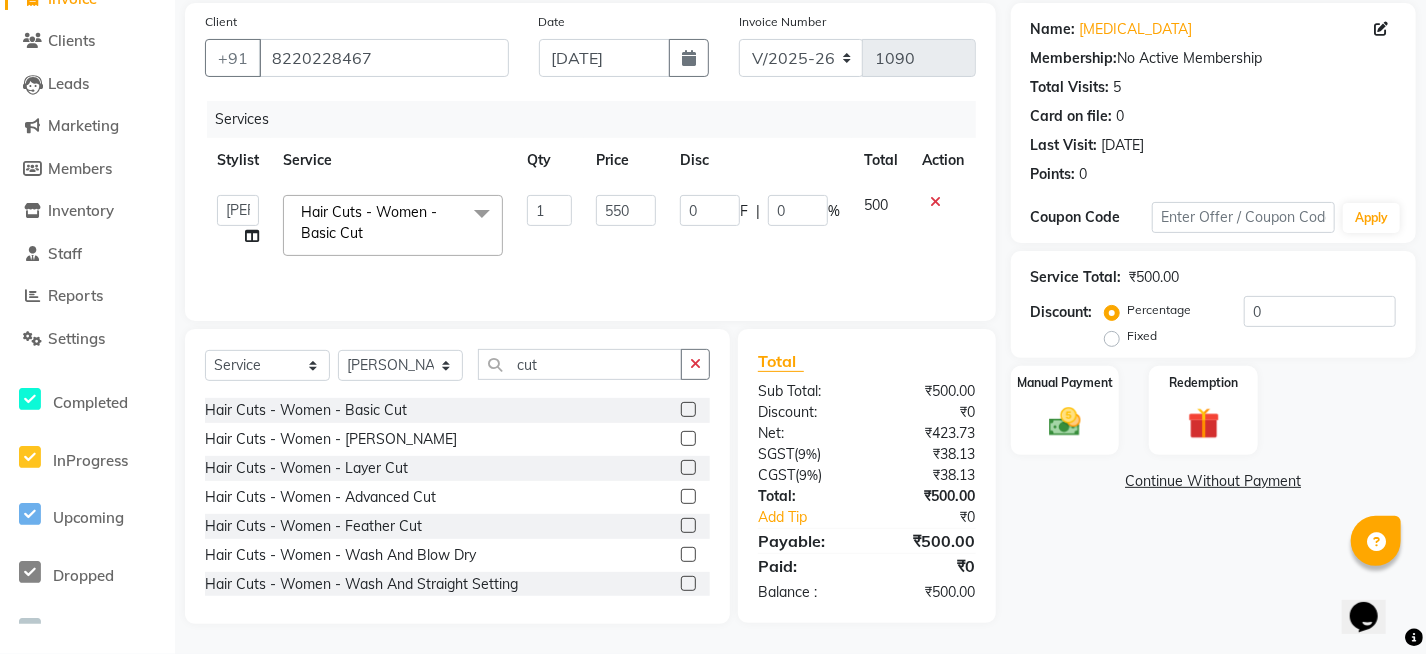 click on "Manicure - Cut & File  Pedicure - Cut & File  Hair –Men - Hair Cut  Hair –Men - Hair Cut Child  Hair Cuts - Women - Fringe Cut  Hair Cuts - Women - Girl Child Trim  Hair Cuts - Women - Girl Child Hair Cut  Hair Cuts - Women - Pixie Cut  Hair Cuts - Women - Basic Cut  Hair Cuts - Women - [PERSON_NAME] Cut  Hair Cuts - Women - Layer Cut  Hair Cuts - Women - Advanced Cut  Hair Cuts - Women - Feather Cut  Hair Cuts - Women - Wash And Blow Dry  Hair Cuts - Women - Wash And Straight Setting  Hair Cuts - Women - Wash And Curl Setting  Hair Cuts - Women - Flat Ironing  Hair Cuts - Women - Tongs" 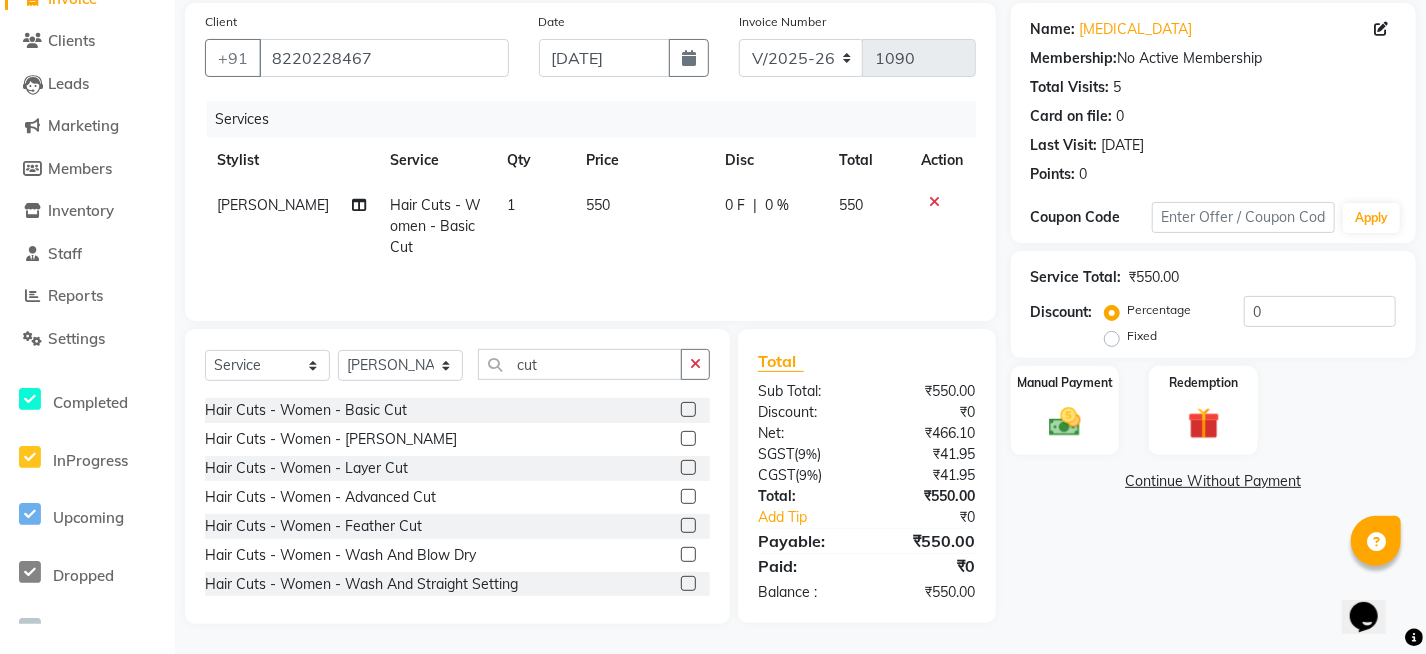 scroll, scrollTop: 321, scrollLeft: 0, axis: vertical 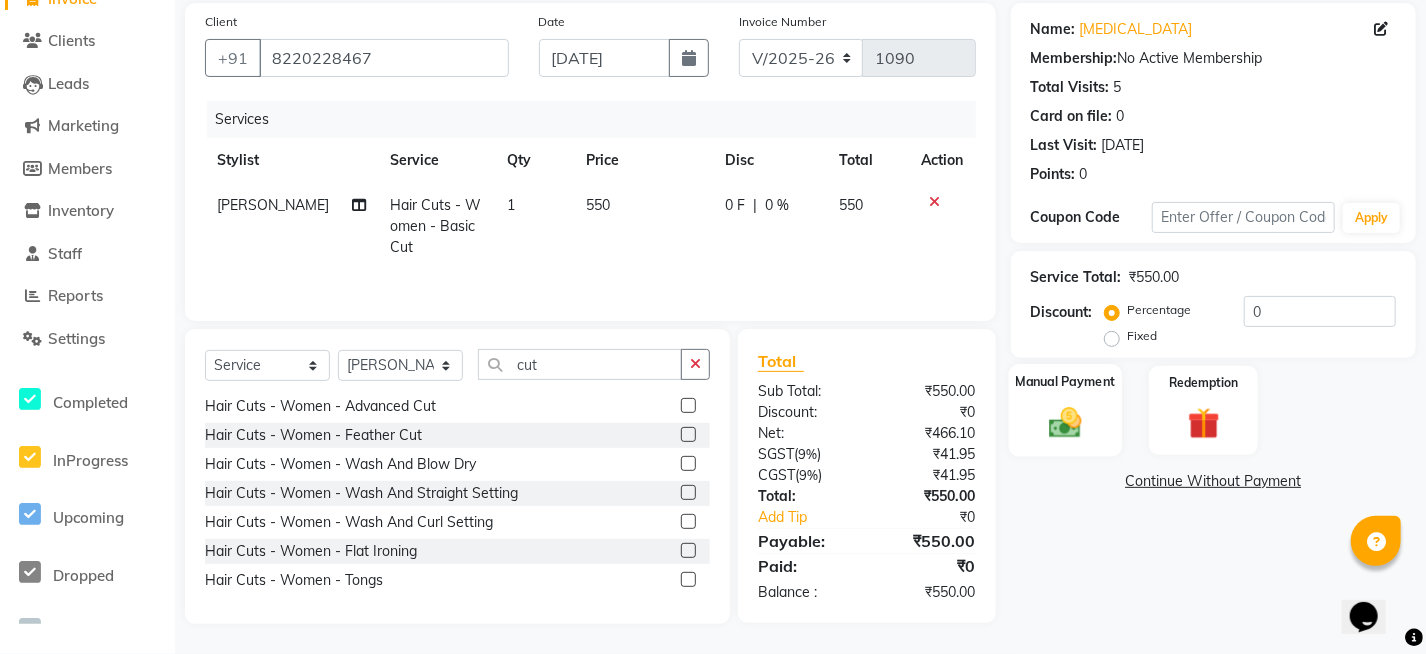 click 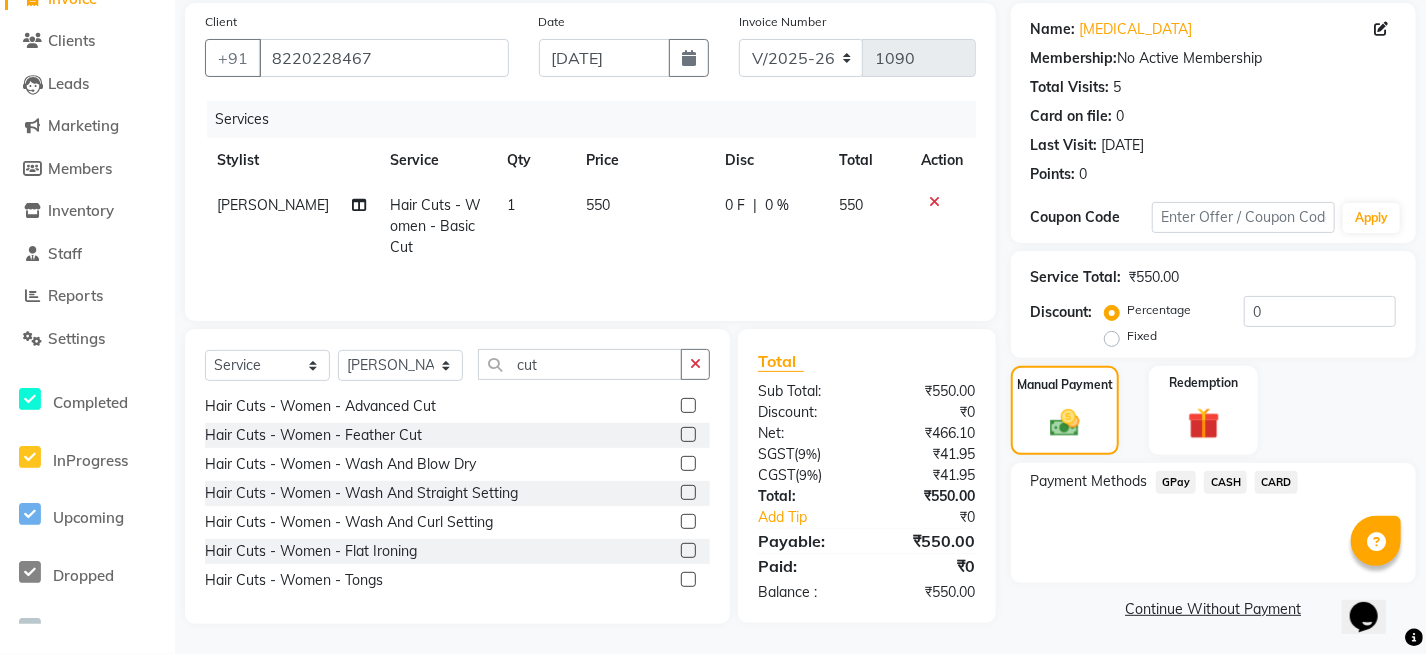 click on "GPay" 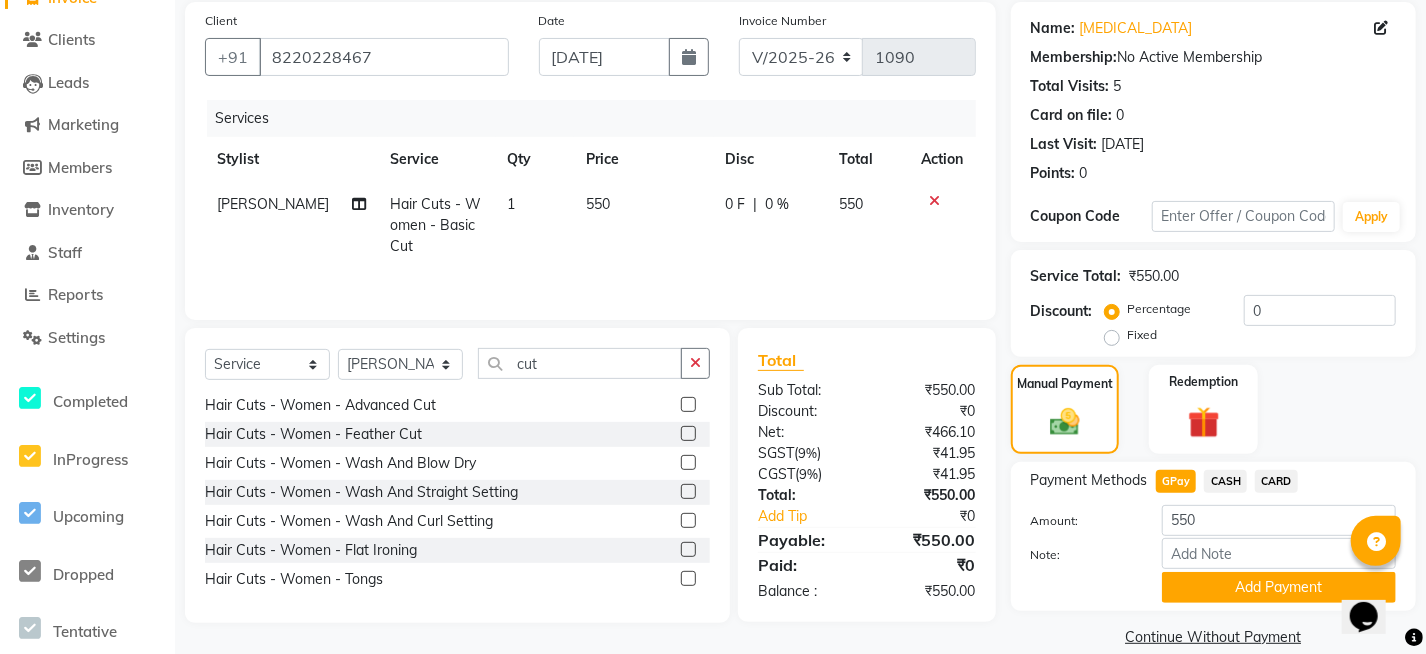 scroll, scrollTop: 176, scrollLeft: 0, axis: vertical 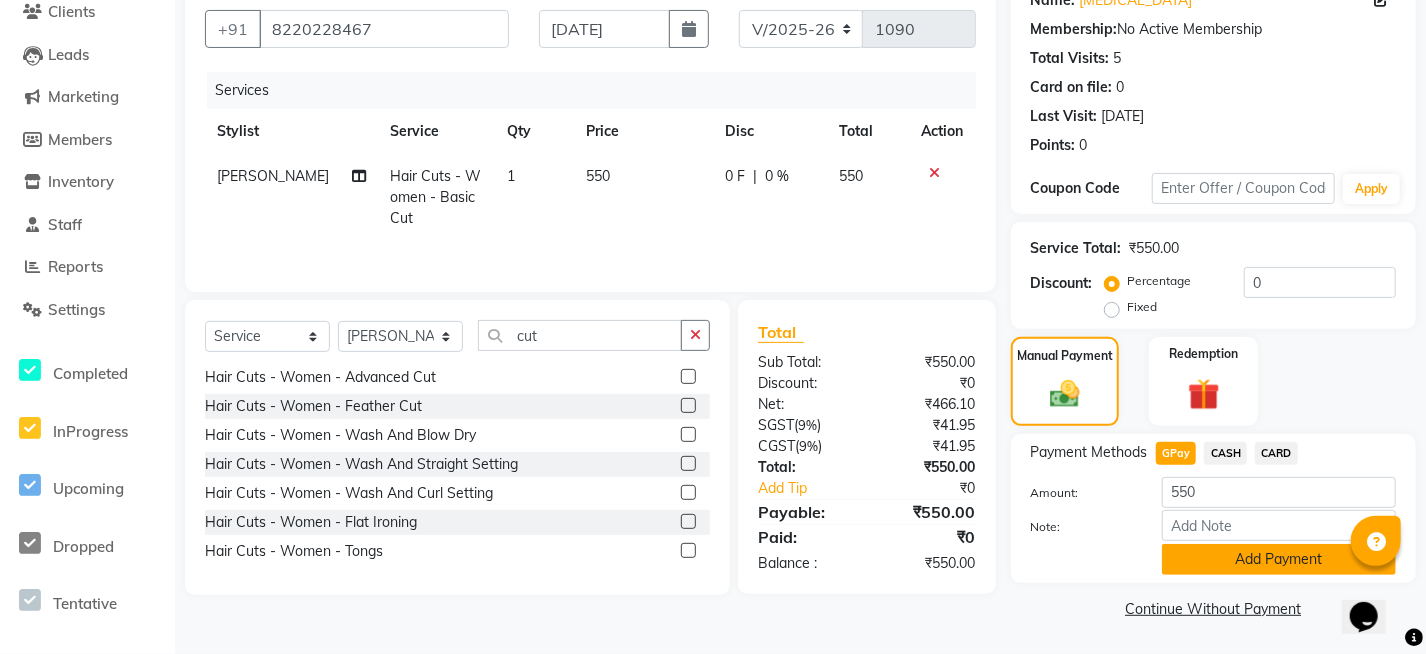 click on "Add Payment" 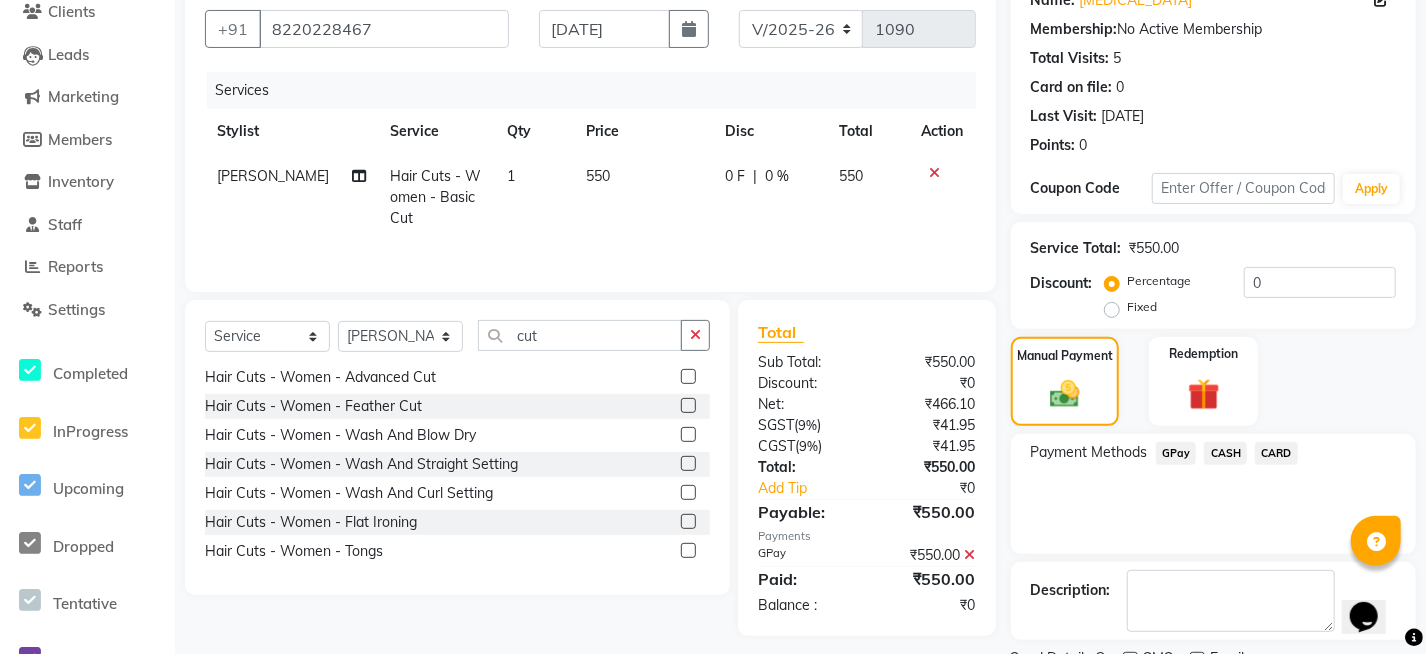 scroll, scrollTop: 260, scrollLeft: 0, axis: vertical 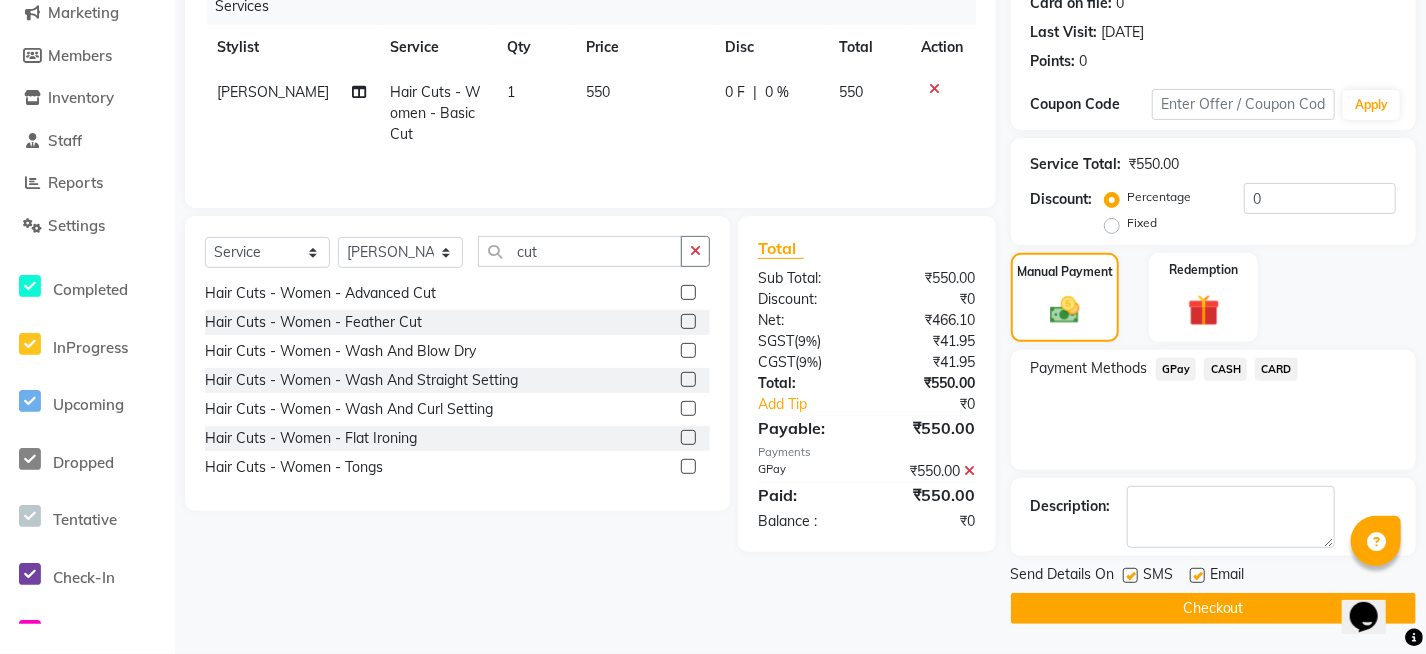 click on "Checkout" 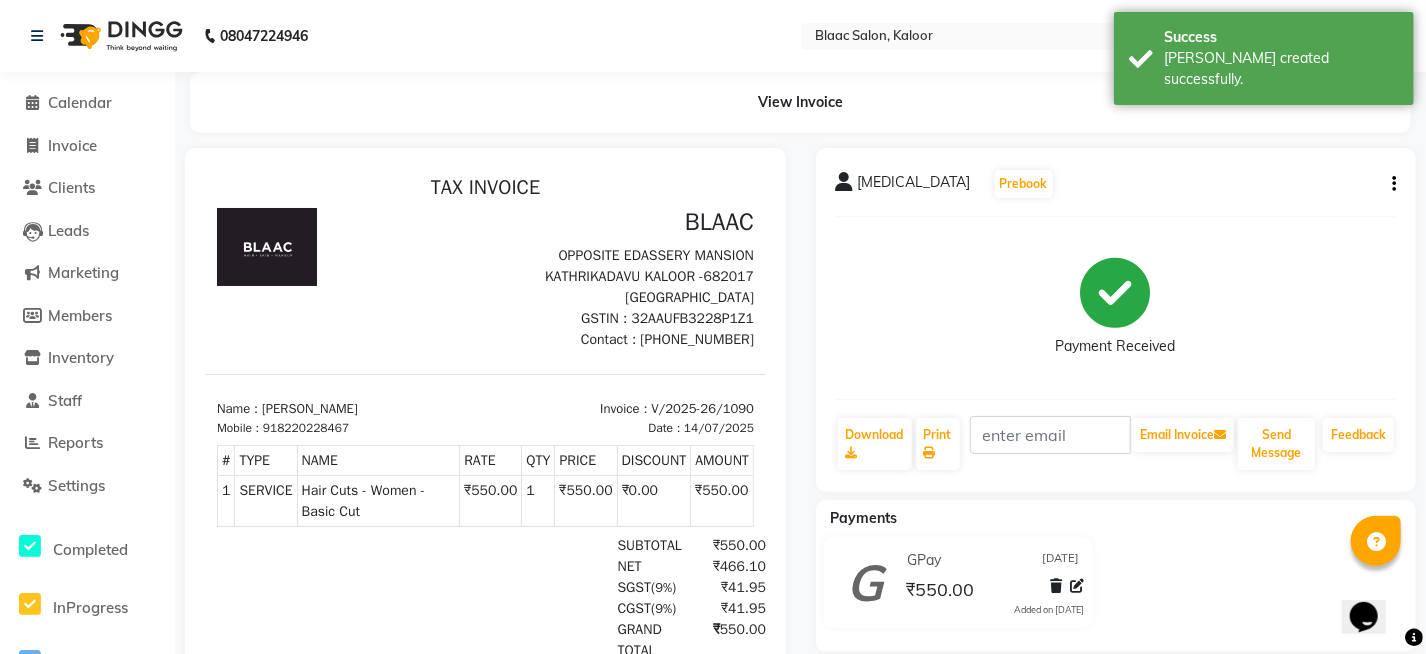 scroll, scrollTop: 0, scrollLeft: 0, axis: both 